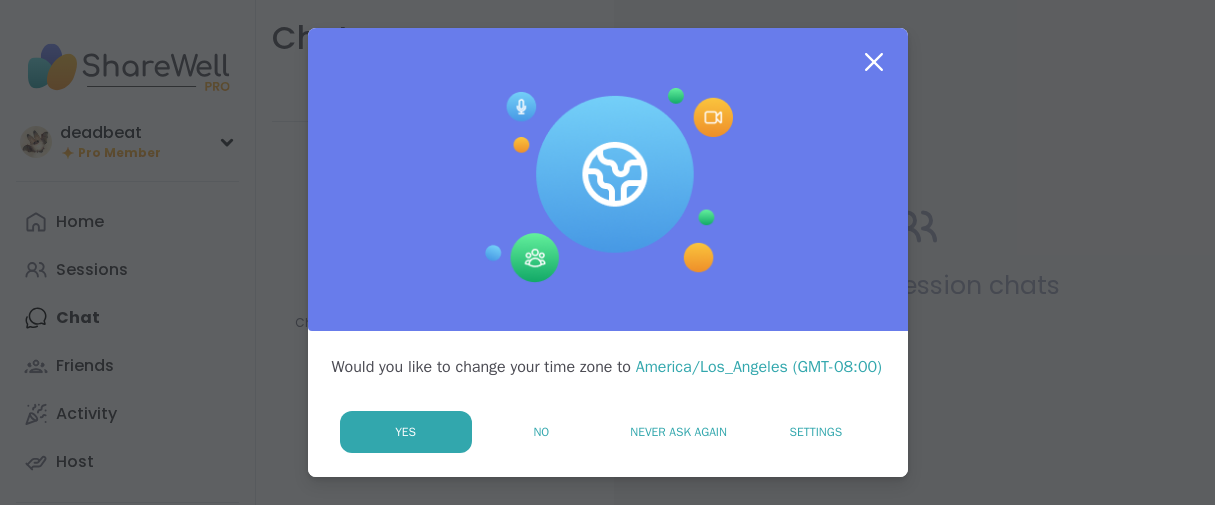 scroll, scrollTop: 0, scrollLeft: 0, axis: both 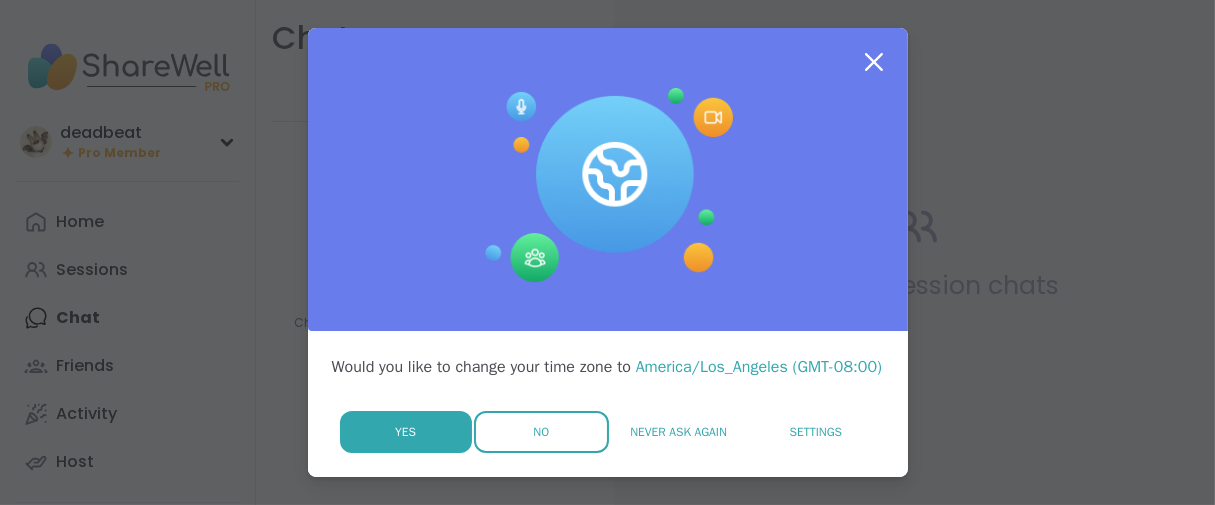 click on "No" at bounding box center [541, 432] 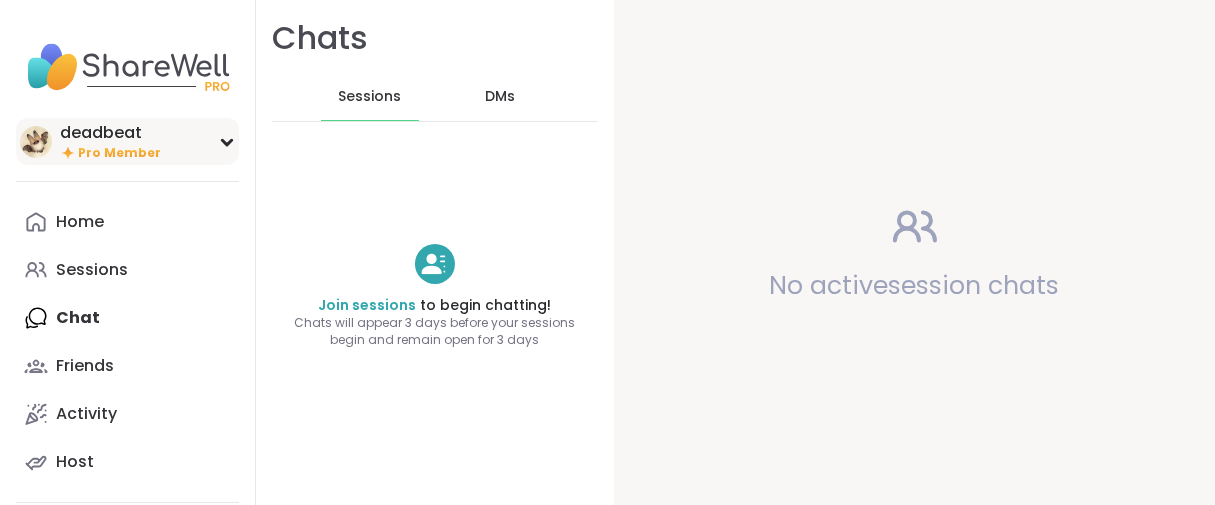 click on "Pro Member" at bounding box center (119, 153) 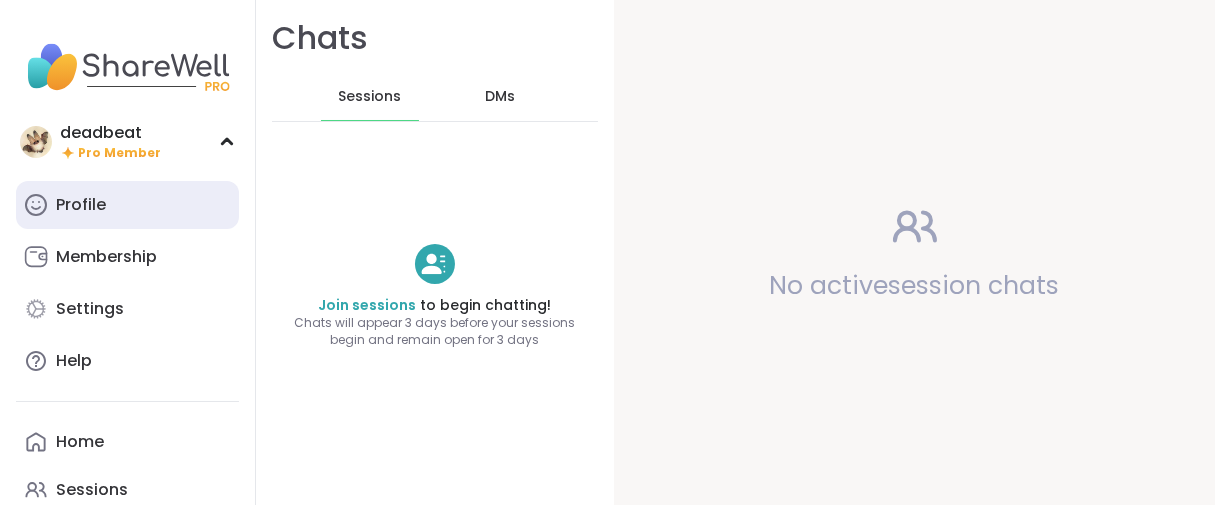 click on "Profile" at bounding box center (127, 205) 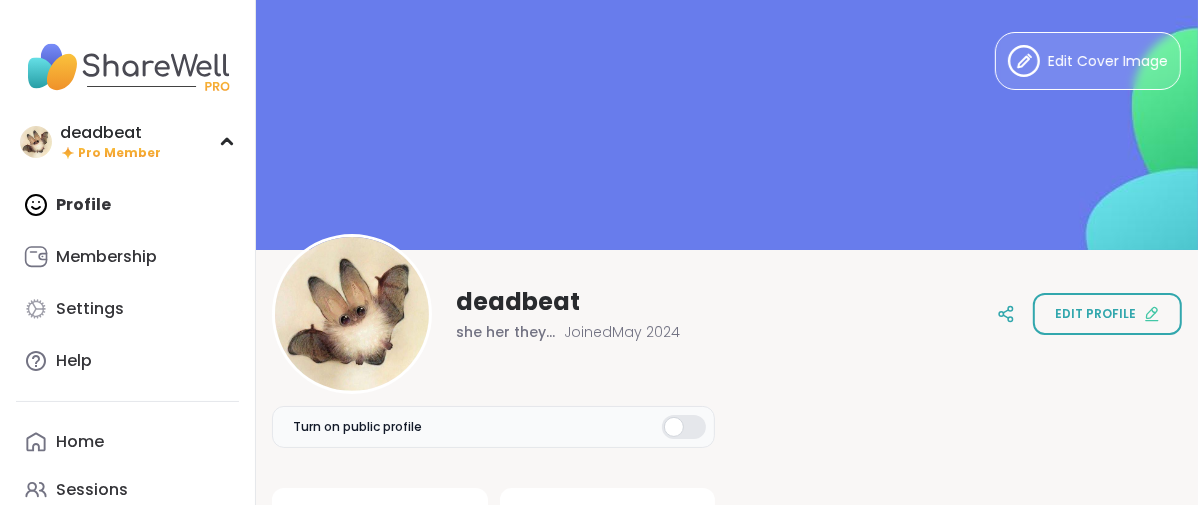 scroll, scrollTop: 0, scrollLeft: 0, axis: both 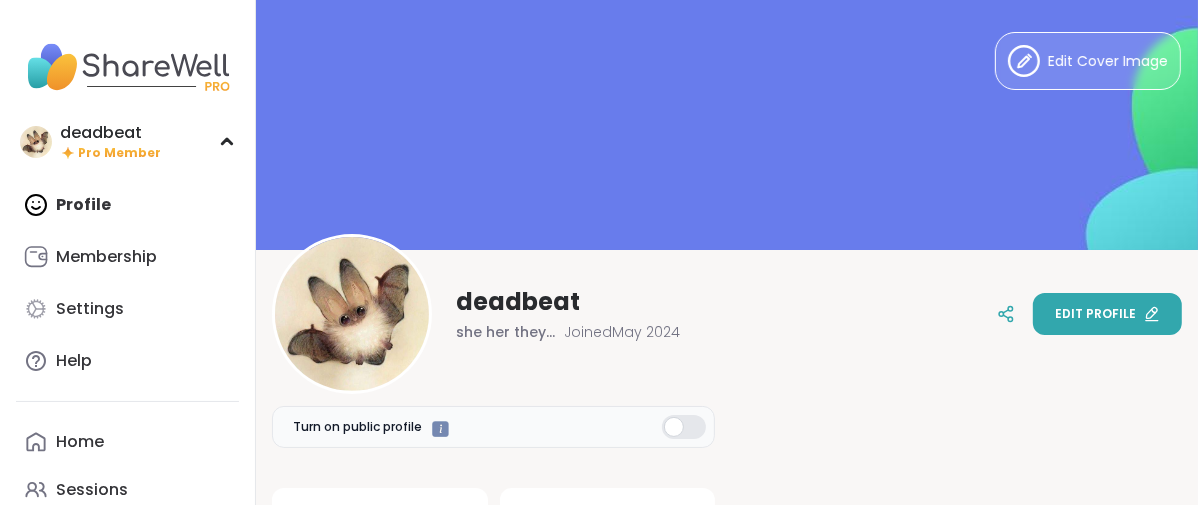 click on "Edit profile" at bounding box center (1107, 314) 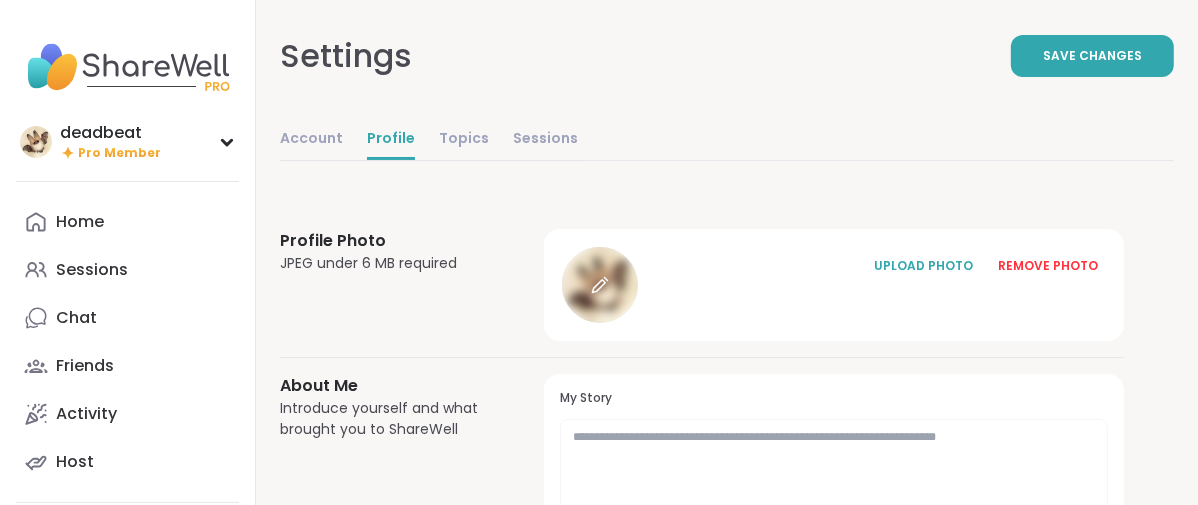 click 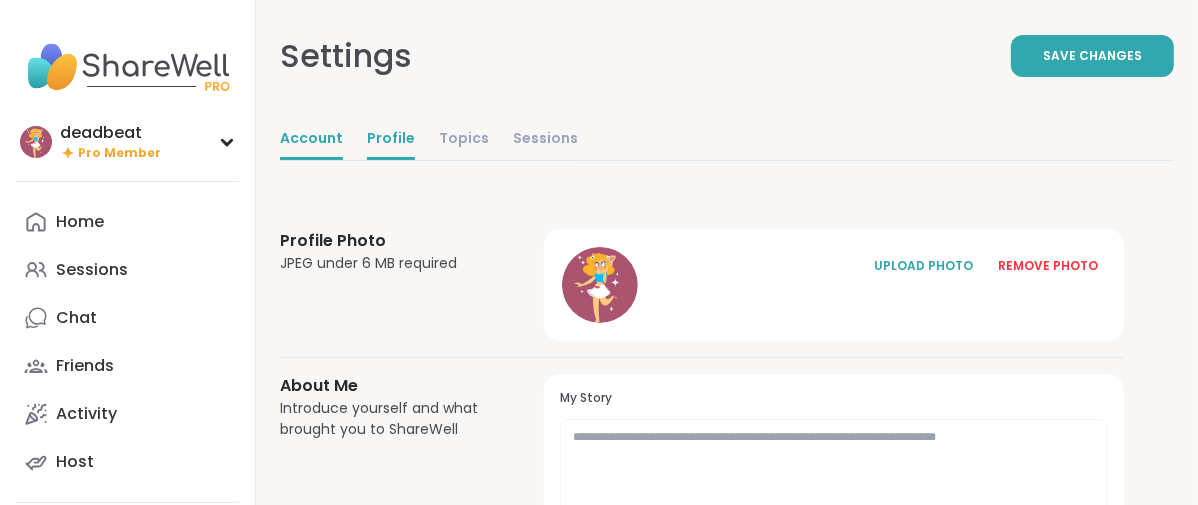 click on "Account" at bounding box center [311, 140] 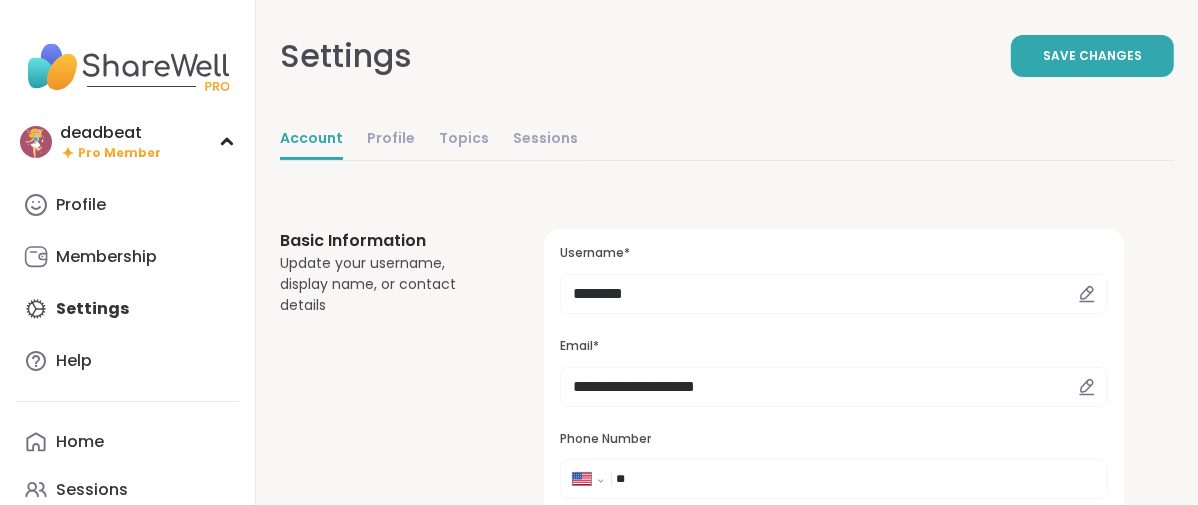 scroll, scrollTop: 0, scrollLeft: 0, axis: both 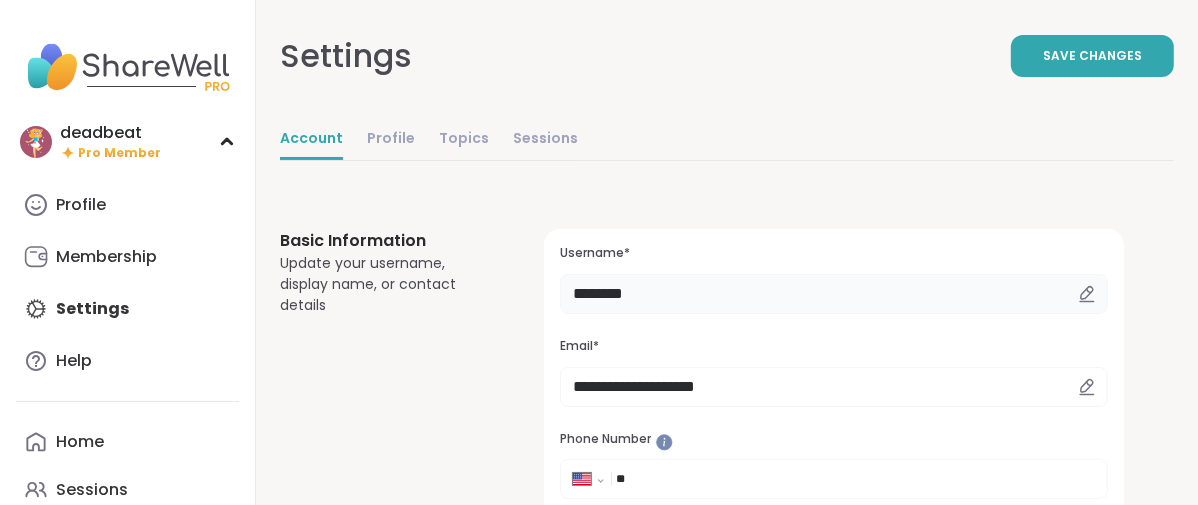 click on "********" at bounding box center (834, 294) 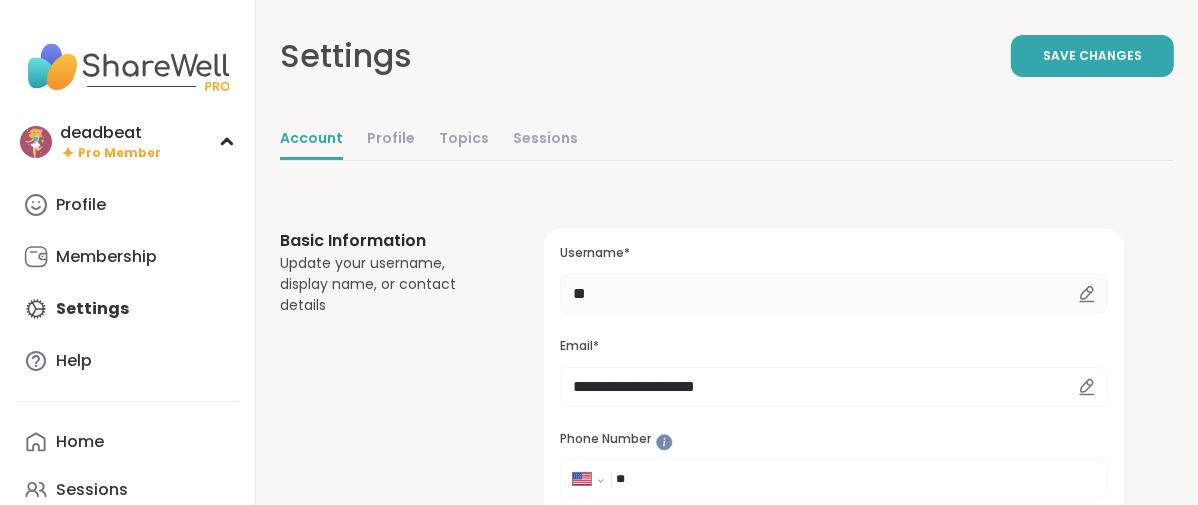 type on "*" 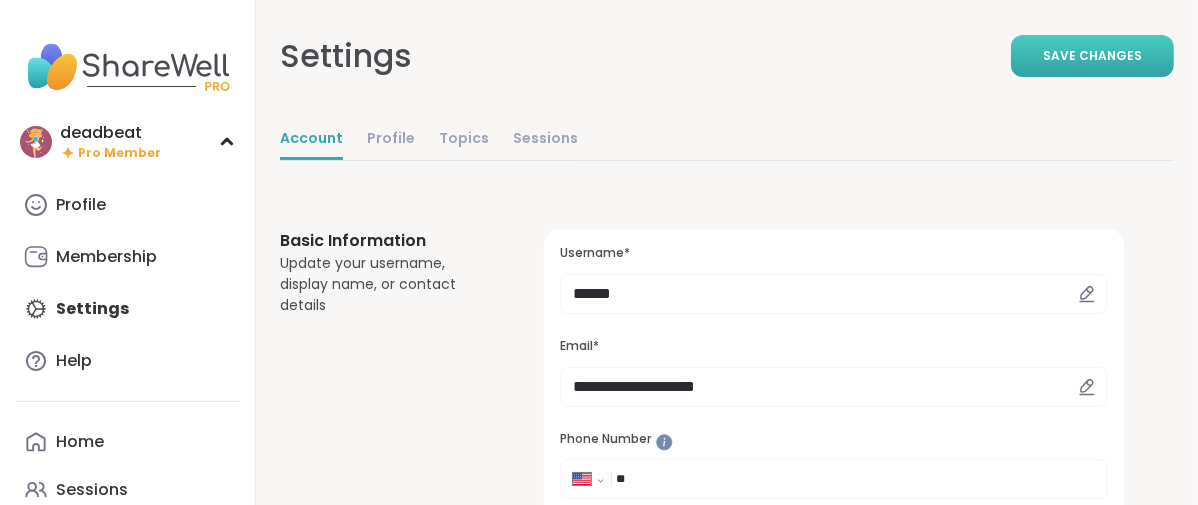 click on "Save Changes" at bounding box center (1092, 56) 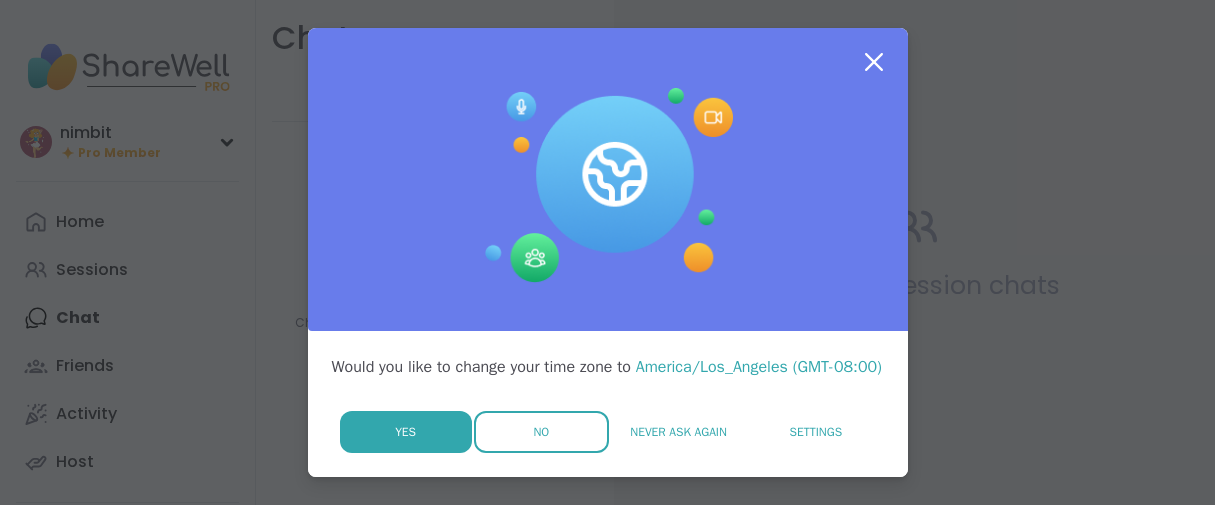 scroll, scrollTop: 0, scrollLeft: 0, axis: both 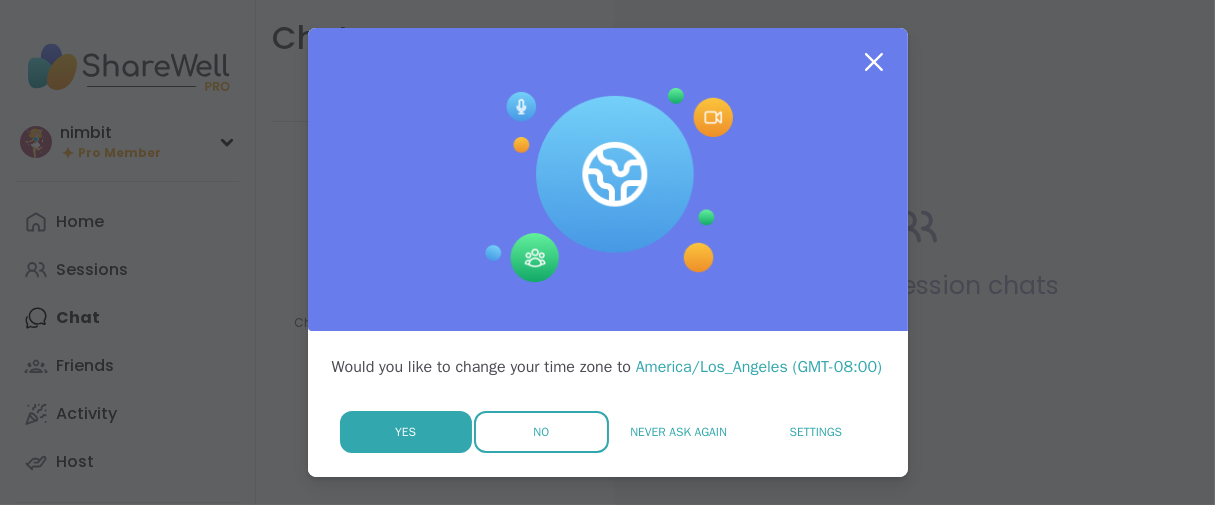 click on "No" at bounding box center [541, 432] 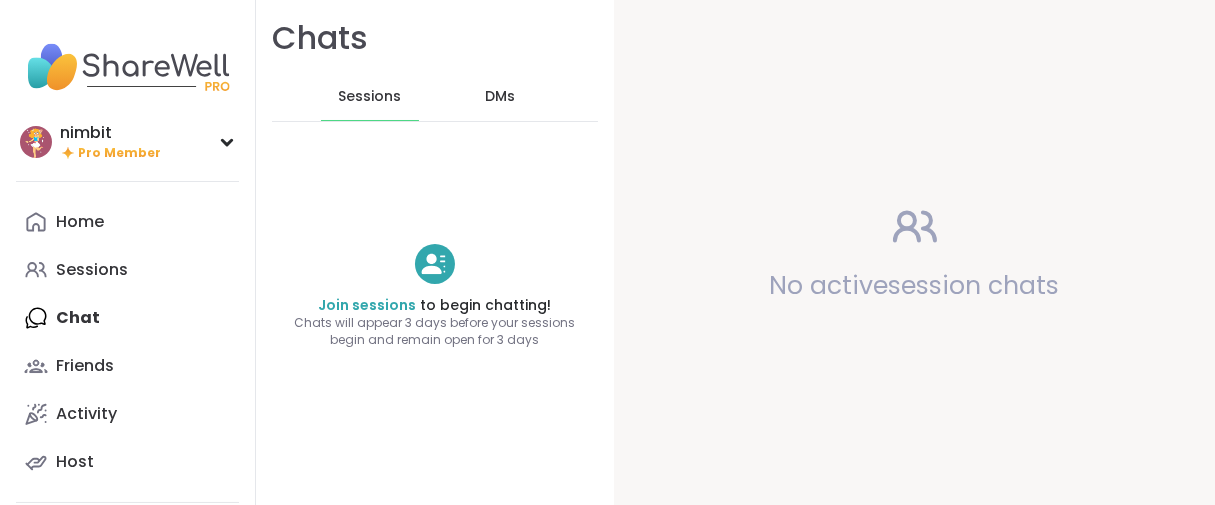 scroll, scrollTop: 0, scrollLeft: 0, axis: both 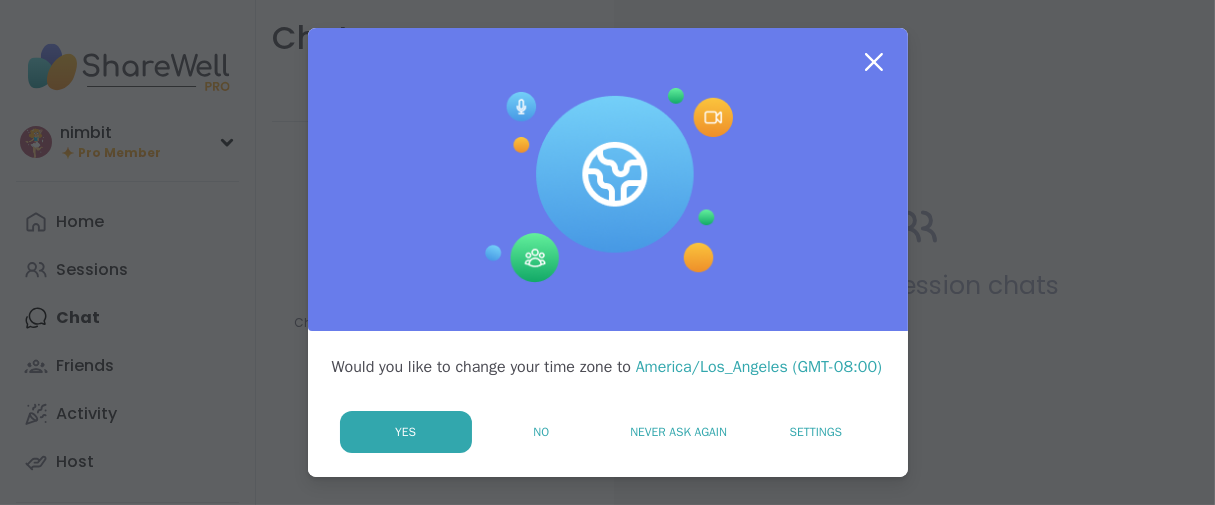 click on "No" at bounding box center (541, 432) 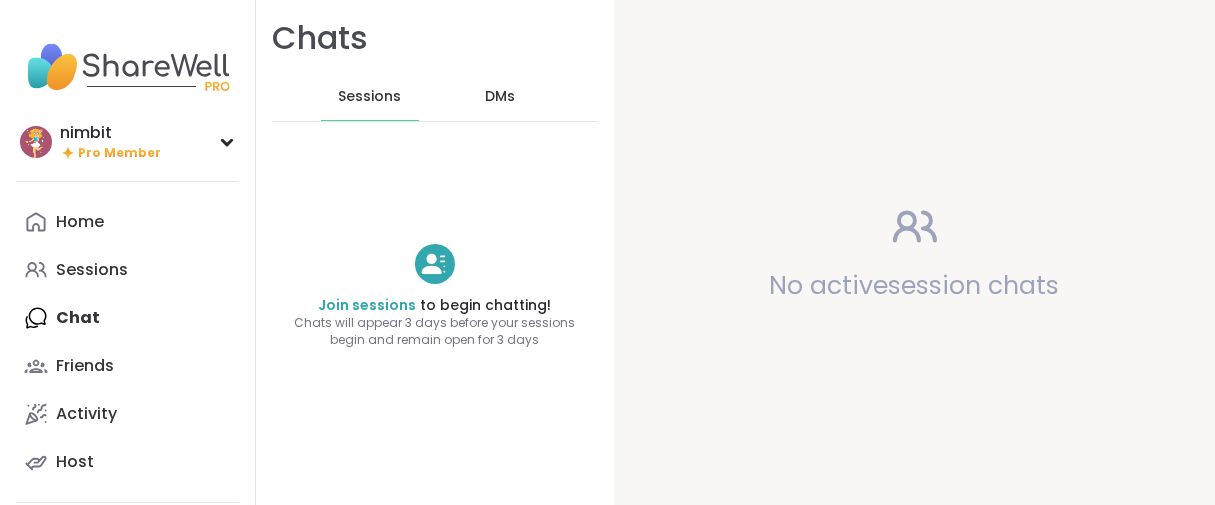 scroll, scrollTop: 0, scrollLeft: 0, axis: both 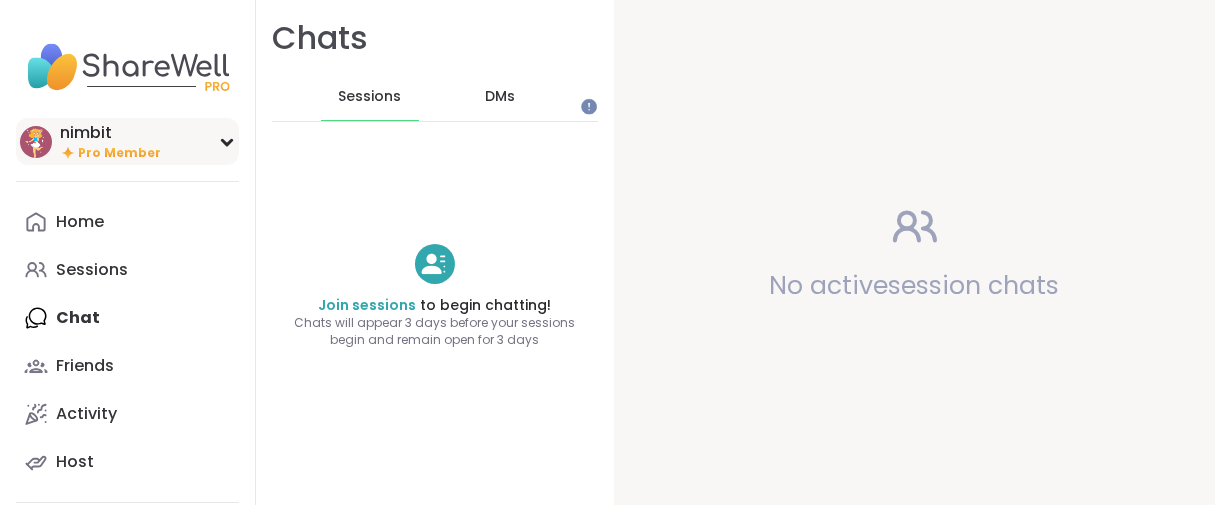 click on "nimbit" at bounding box center (110, 133) 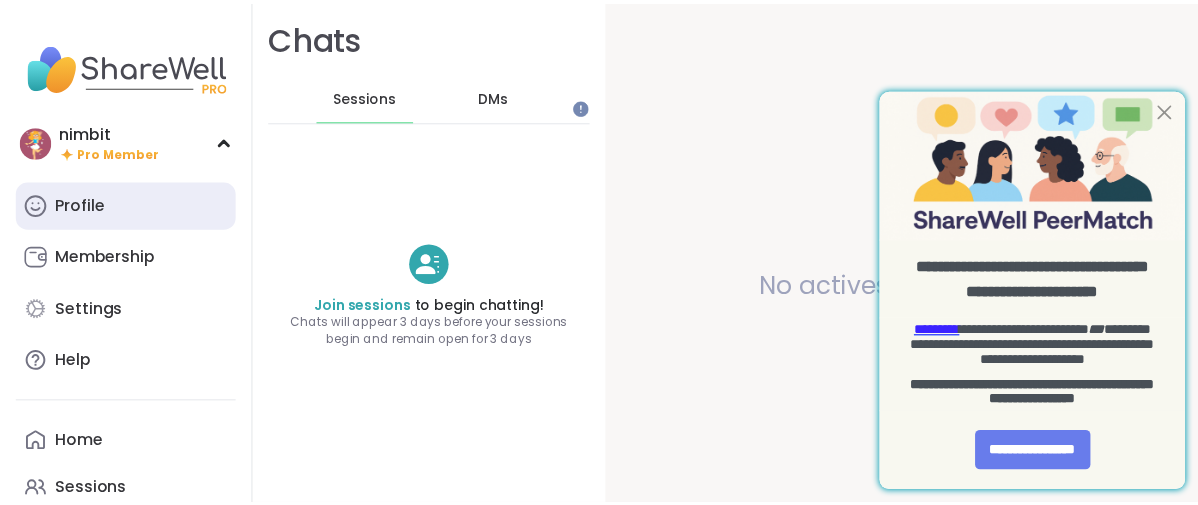 scroll, scrollTop: 0, scrollLeft: 0, axis: both 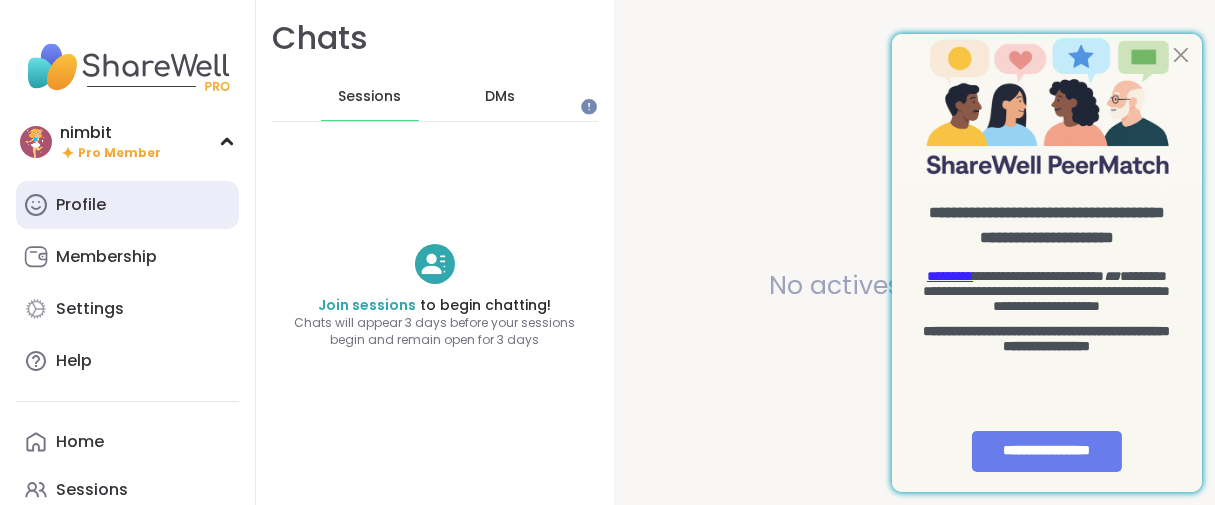click on "Profile" at bounding box center [127, 205] 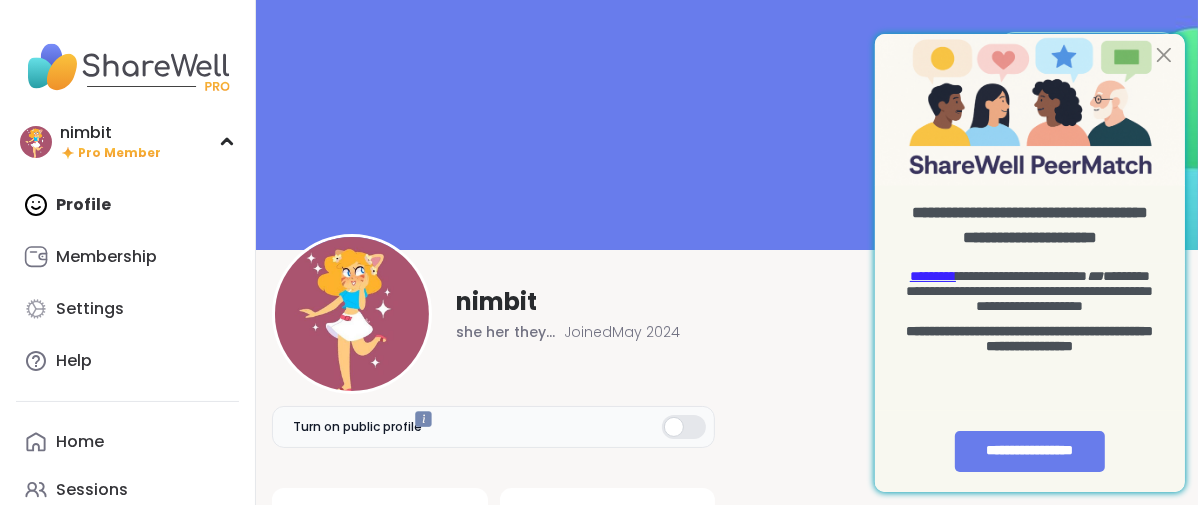 scroll, scrollTop: 0, scrollLeft: 0, axis: both 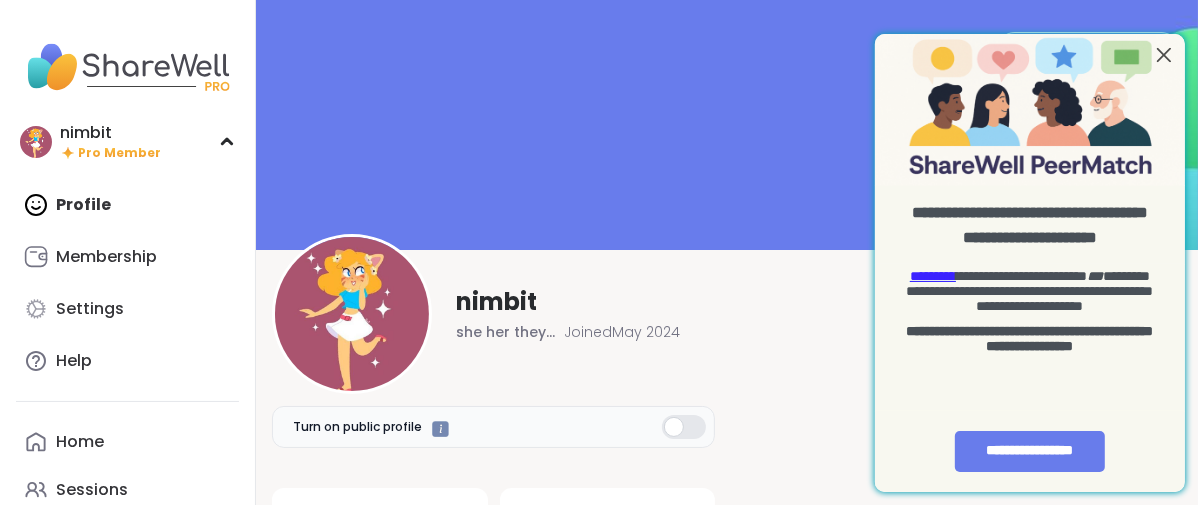 click at bounding box center [1163, 55] 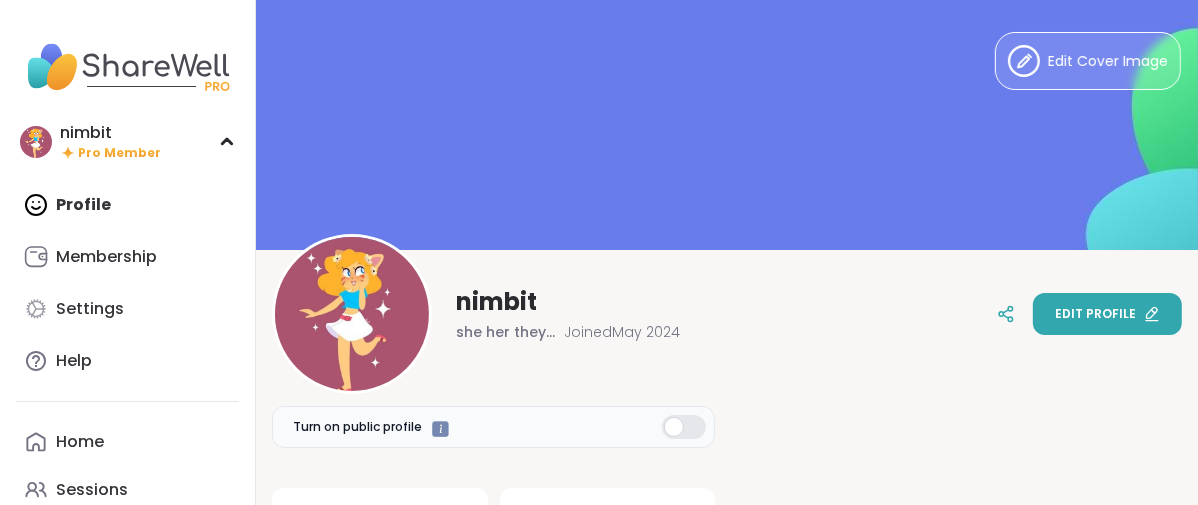 click on "Edit profile" at bounding box center [1095, 314] 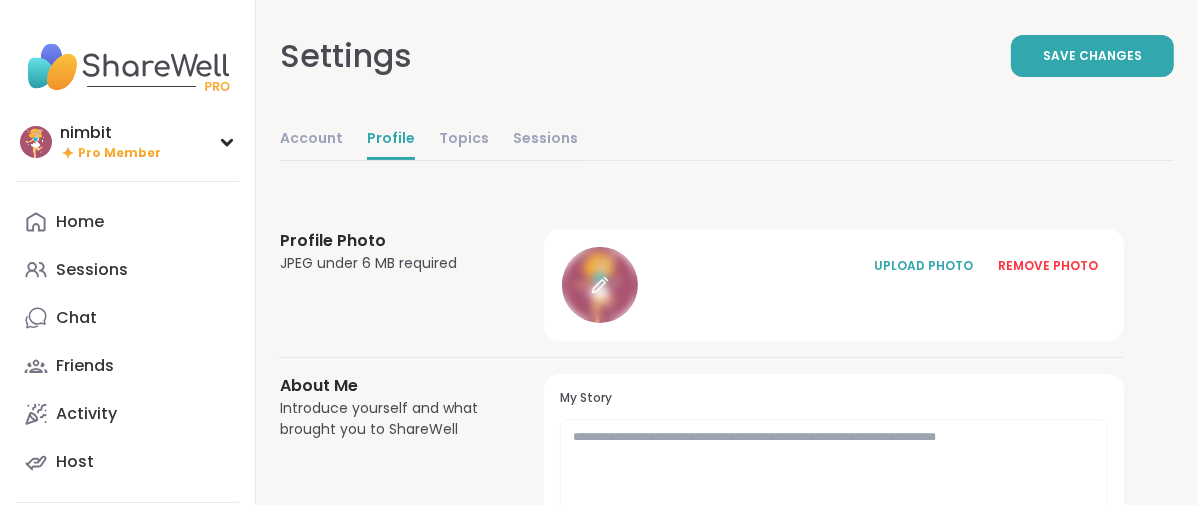 click at bounding box center (600, 285) 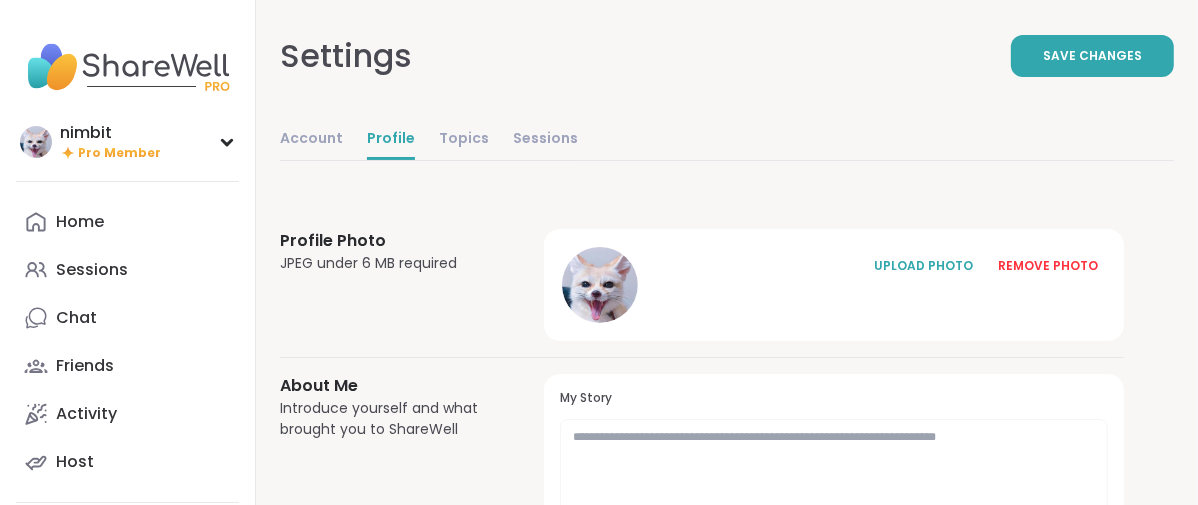 click on "Account" at bounding box center (311, 140) 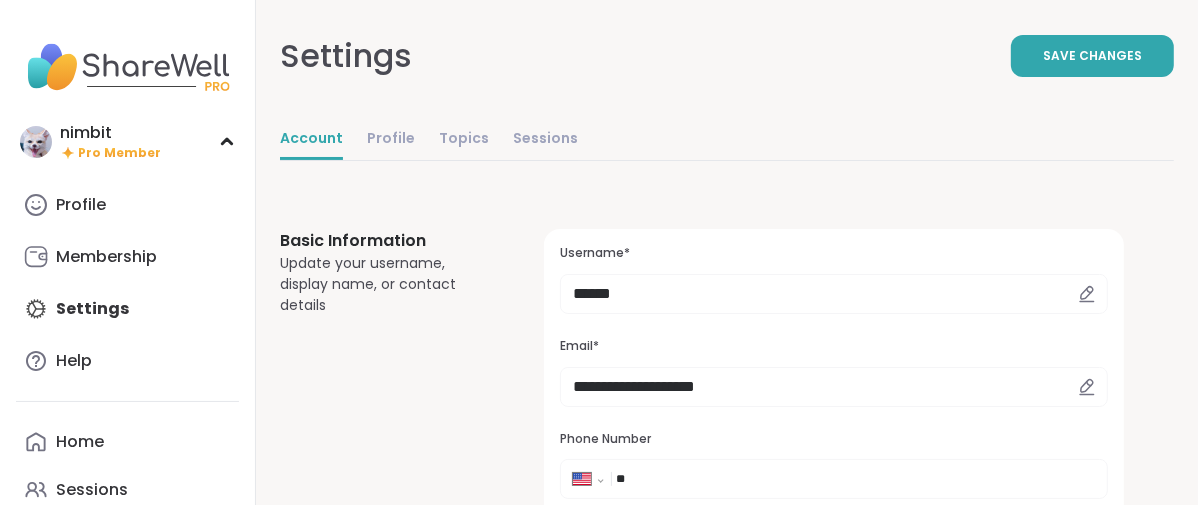 scroll, scrollTop: 0, scrollLeft: 0, axis: both 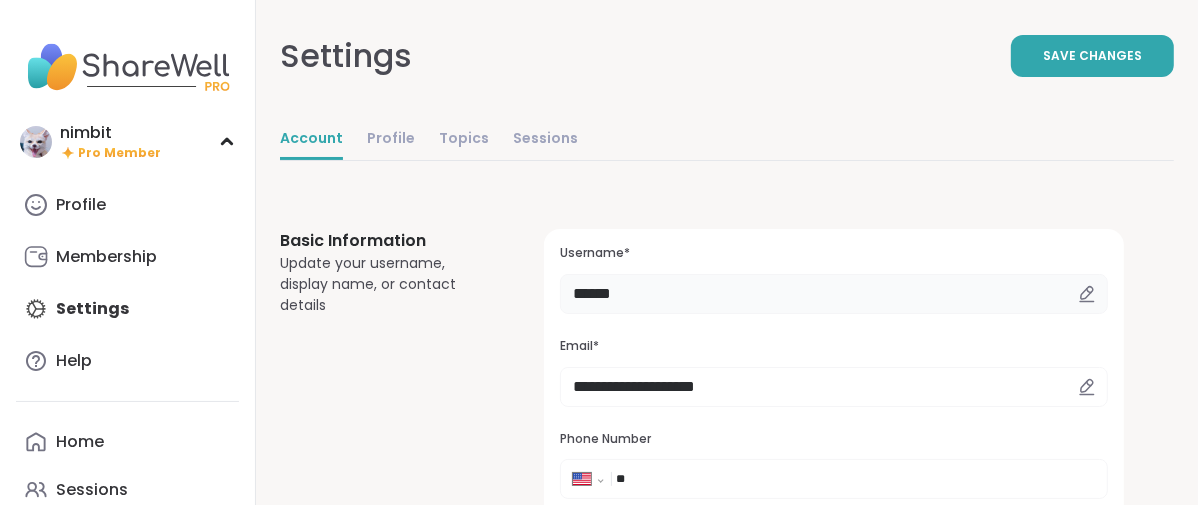 click on "******" at bounding box center [834, 294] 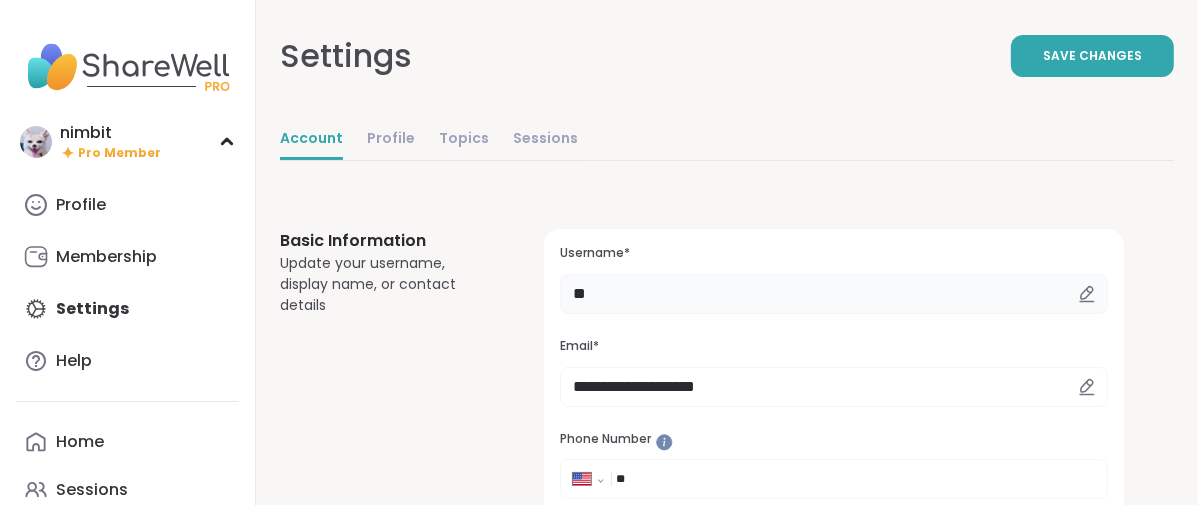 type on "*" 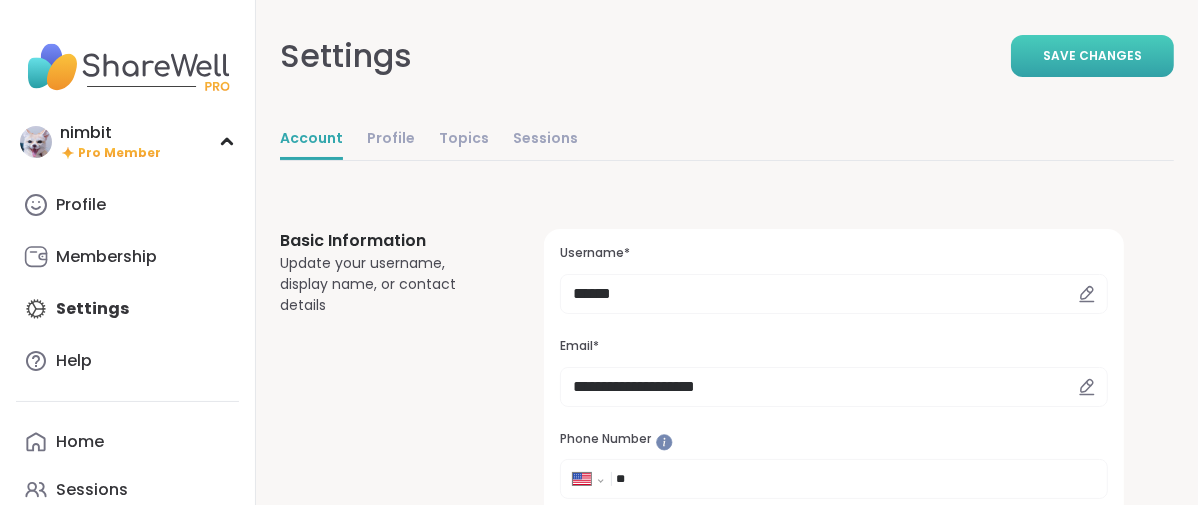 click on "Save Changes" at bounding box center (1092, 56) 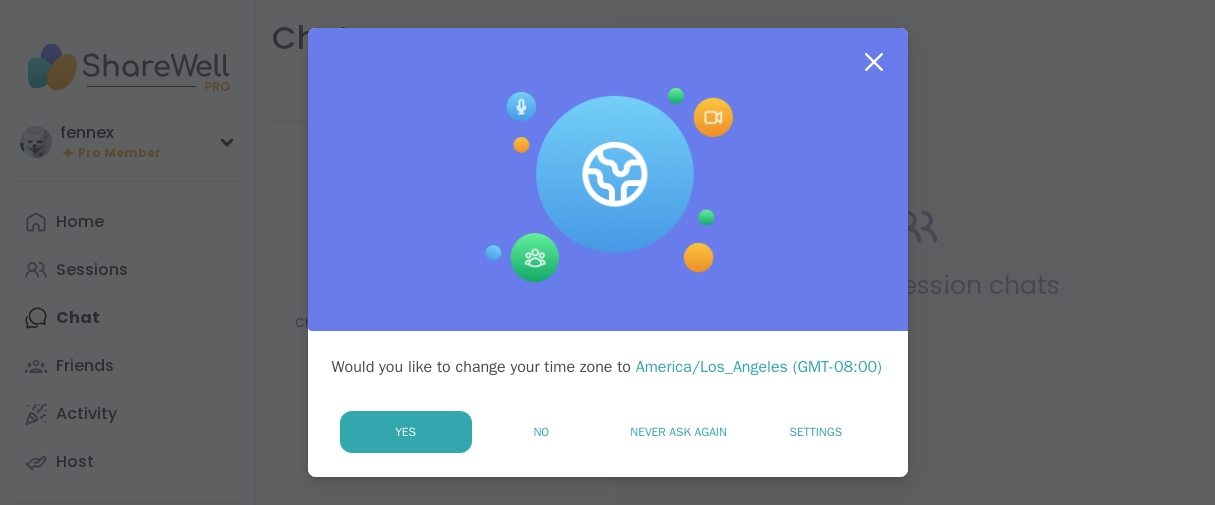 scroll, scrollTop: 0, scrollLeft: 0, axis: both 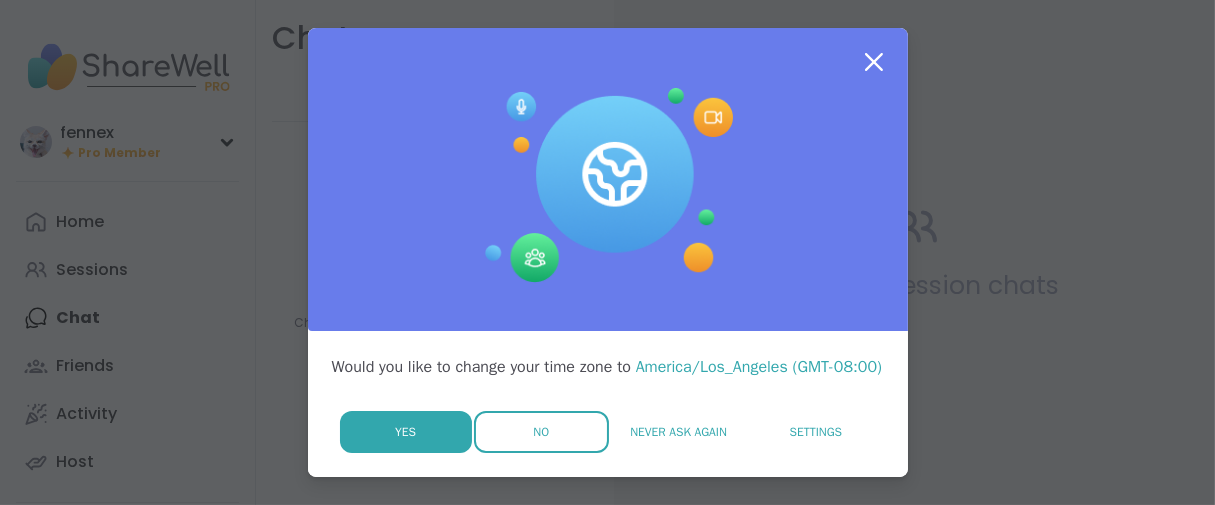 click on "No" at bounding box center [541, 432] 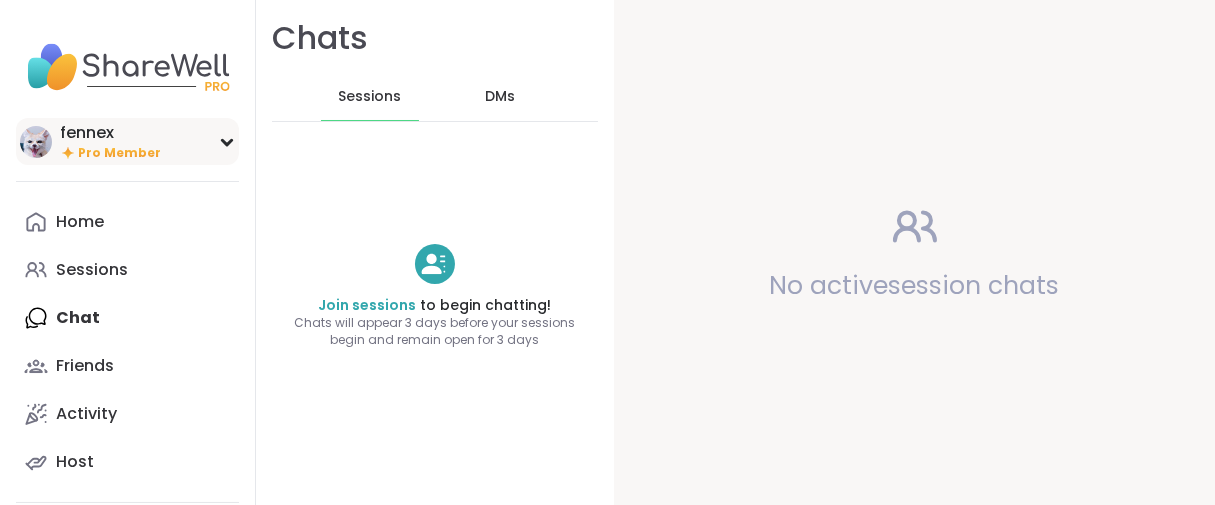 scroll, scrollTop: 0, scrollLeft: 0, axis: both 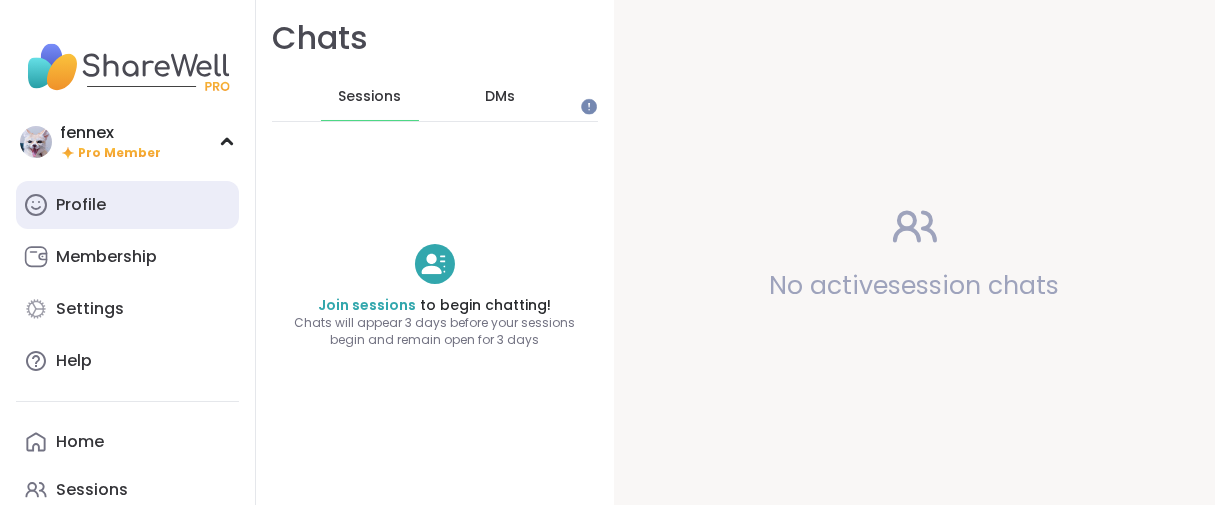 click on "Profile" at bounding box center (81, 205) 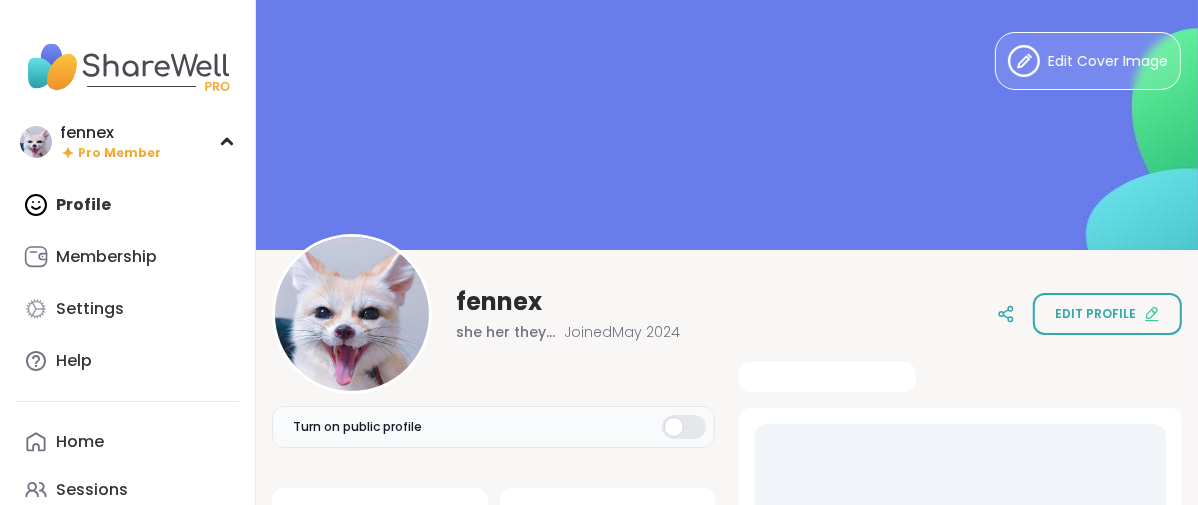 scroll, scrollTop: 0, scrollLeft: 0, axis: both 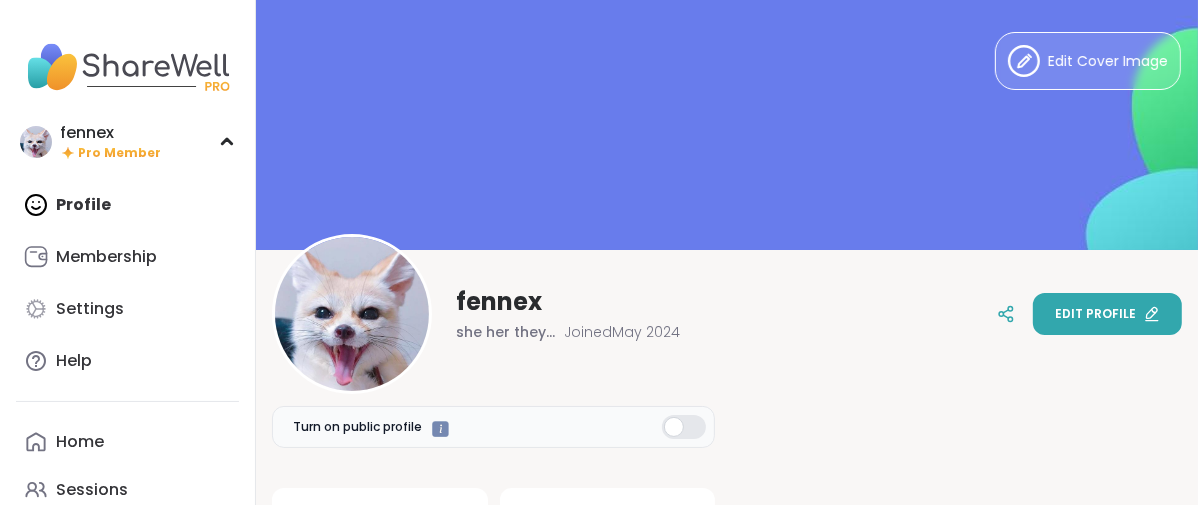 click on "Edit profile" at bounding box center [1107, 314] 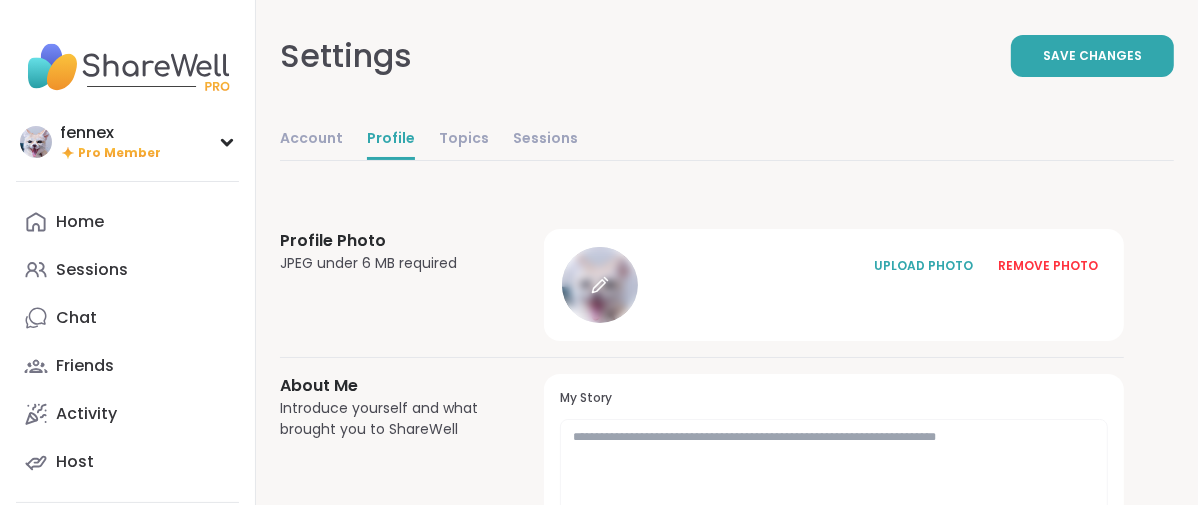 click at bounding box center (600, 285) 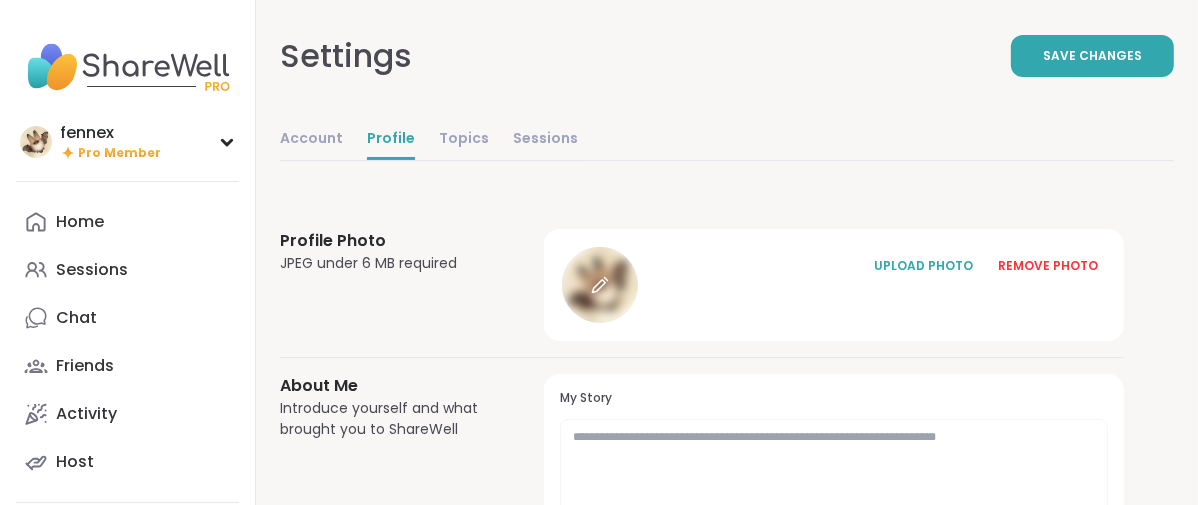 click 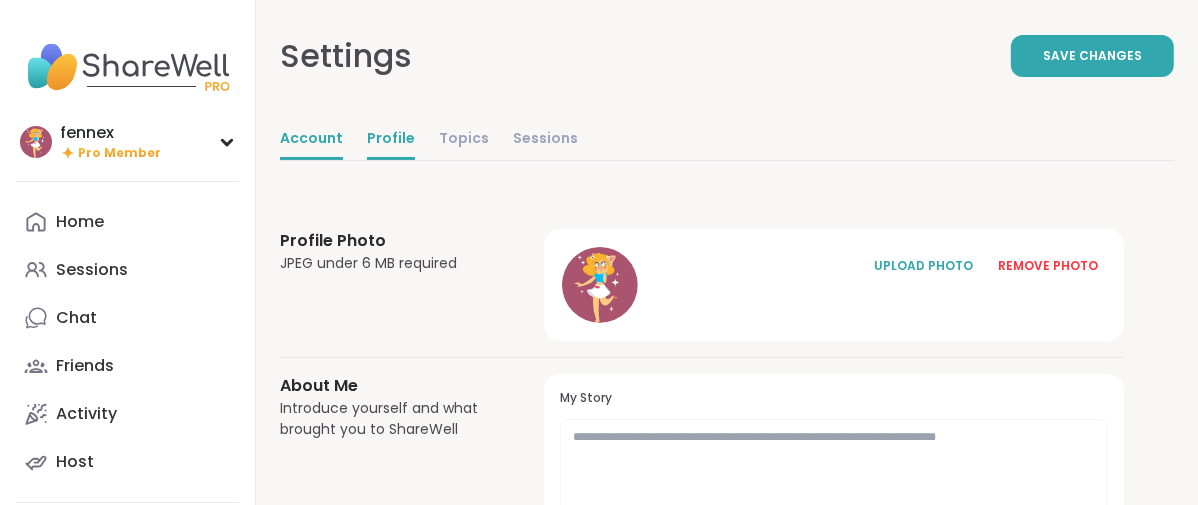 click on "Account" at bounding box center (311, 140) 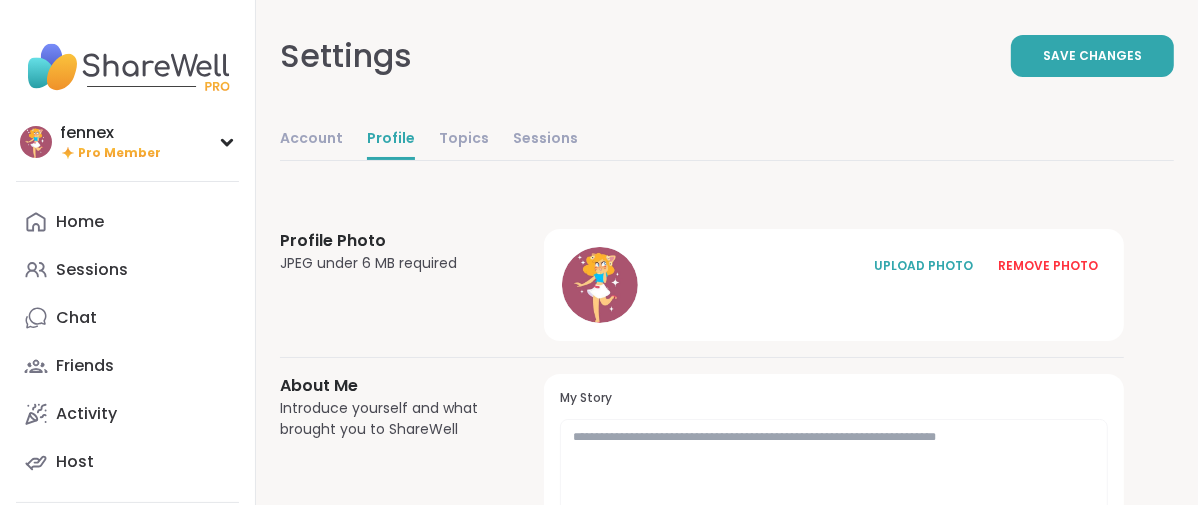 select on "**" 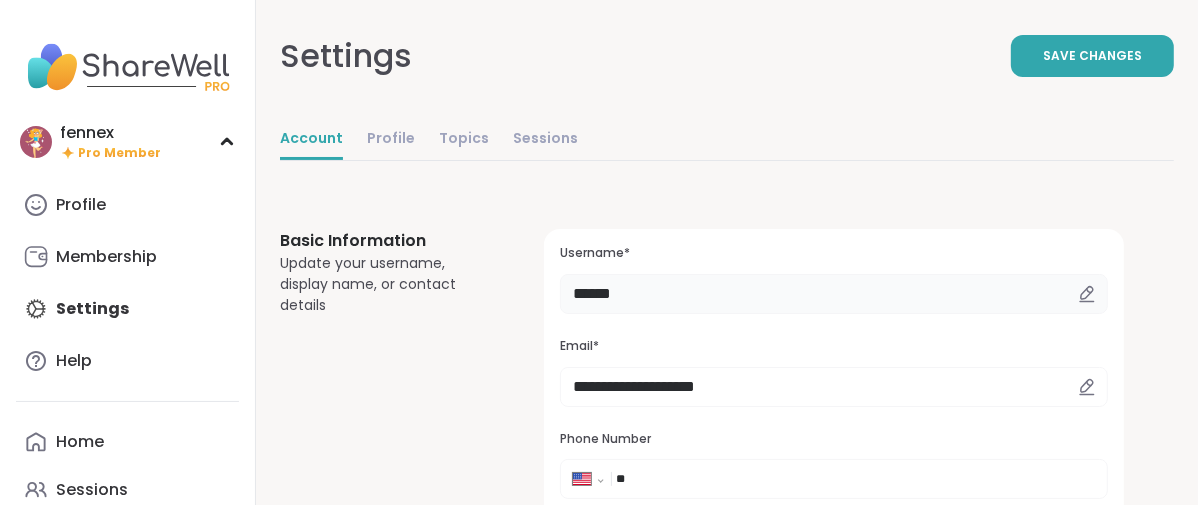 scroll, scrollTop: 0, scrollLeft: 0, axis: both 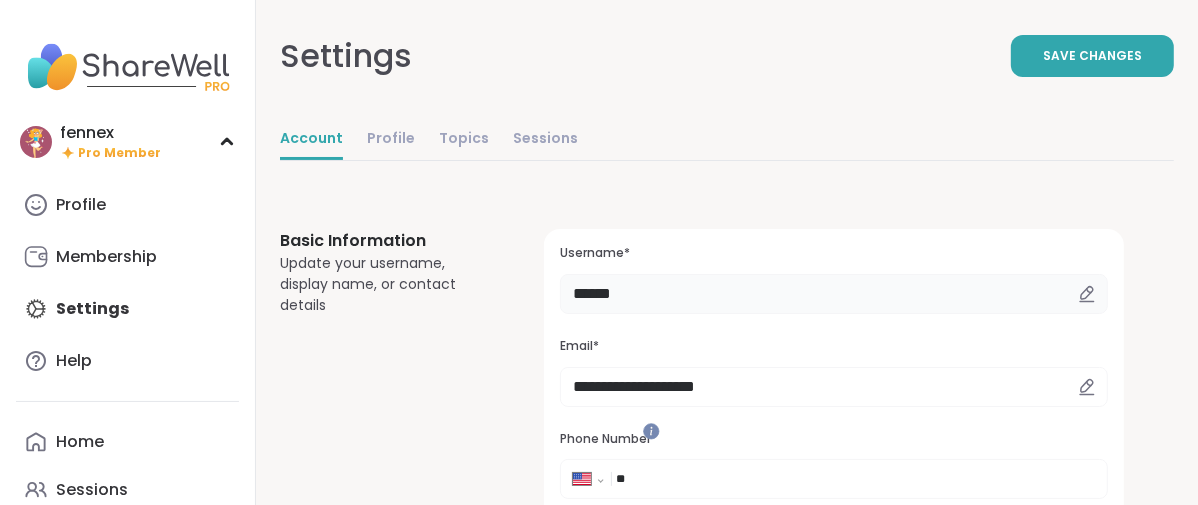 click on "******" at bounding box center (834, 294) 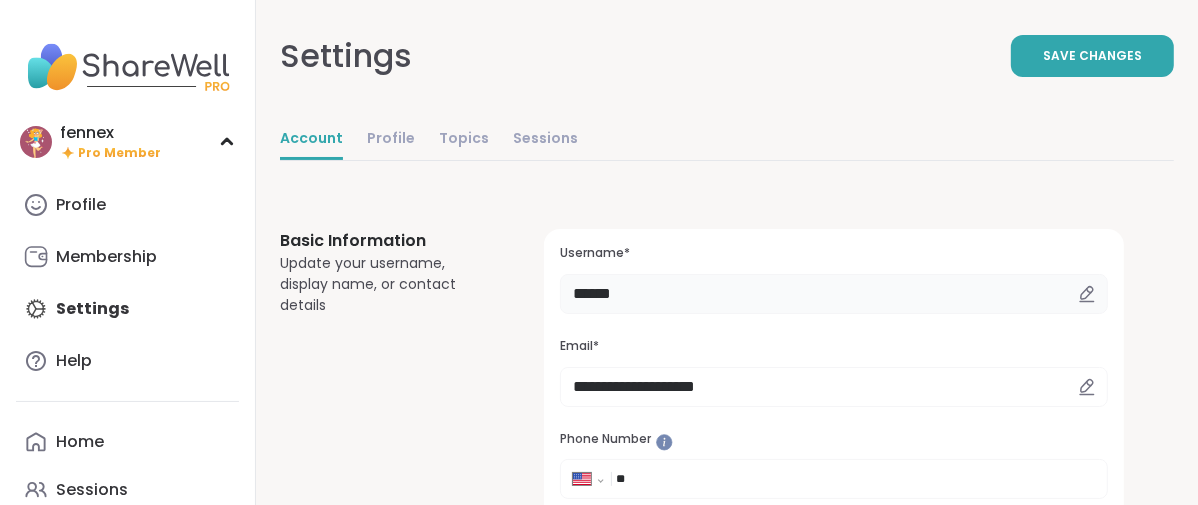 scroll, scrollTop: 0, scrollLeft: 0, axis: both 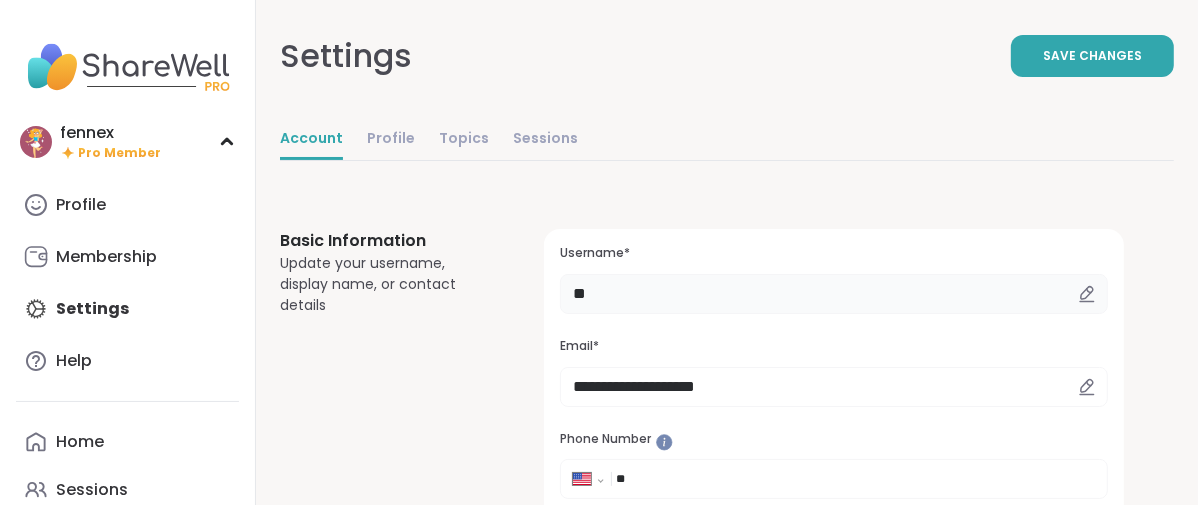 type on "*" 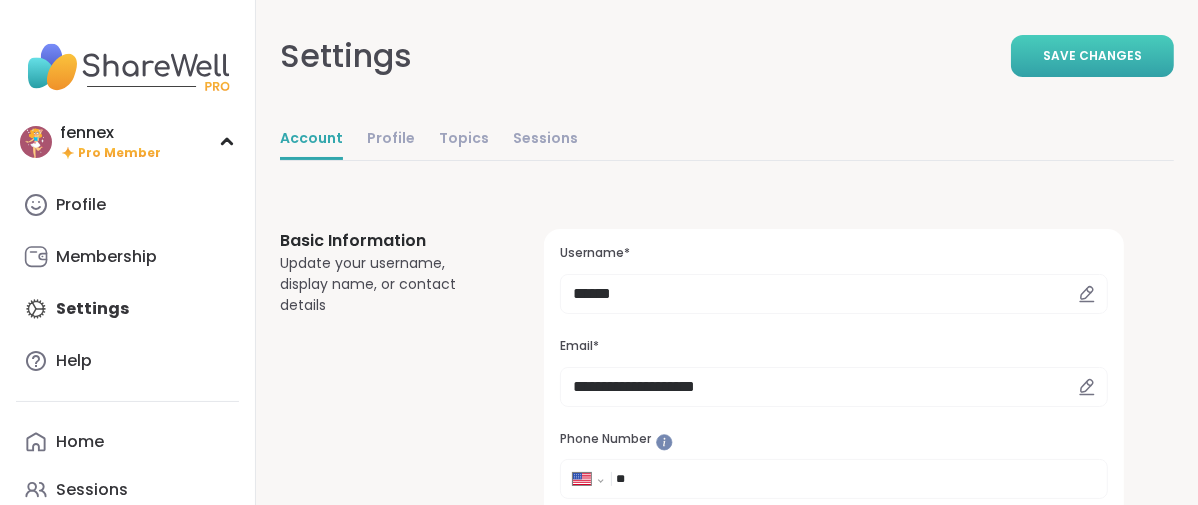 click on "Save Changes" at bounding box center (1092, 56) 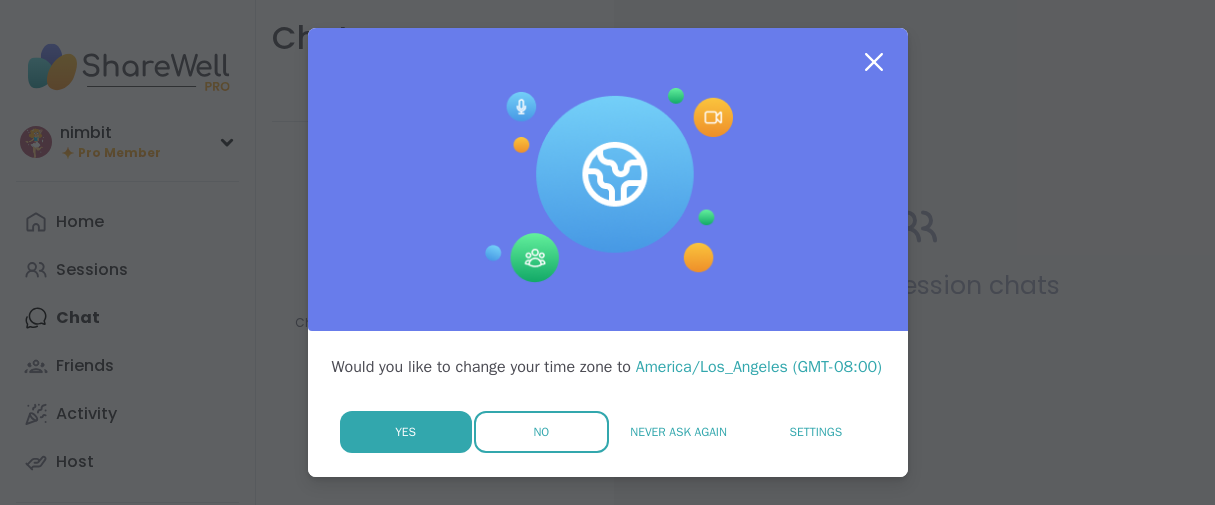 scroll, scrollTop: 0, scrollLeft: 0, axis: both 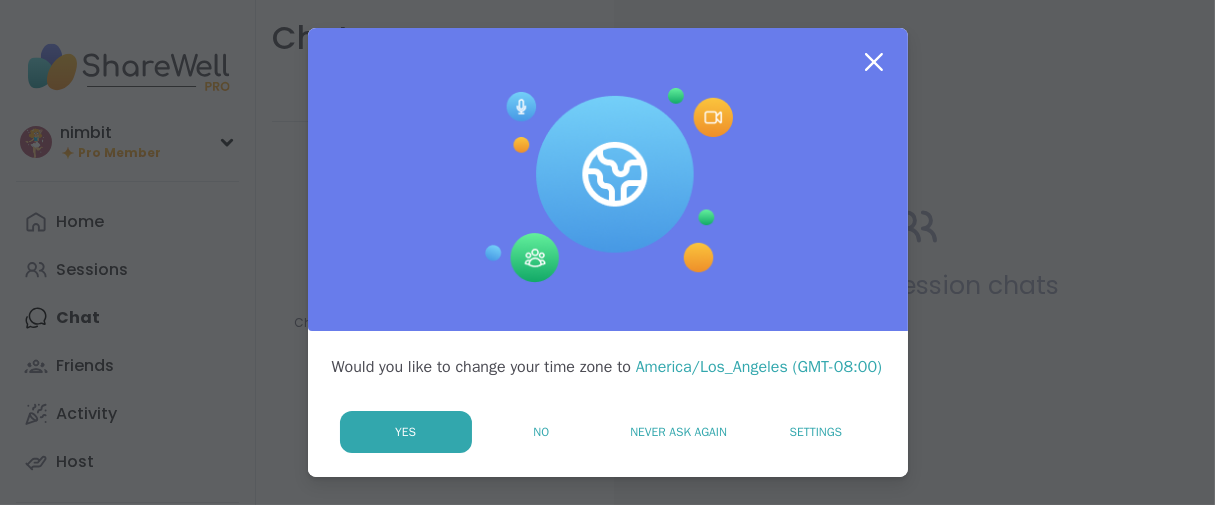 click on "No" at bounding box center (541, 432) 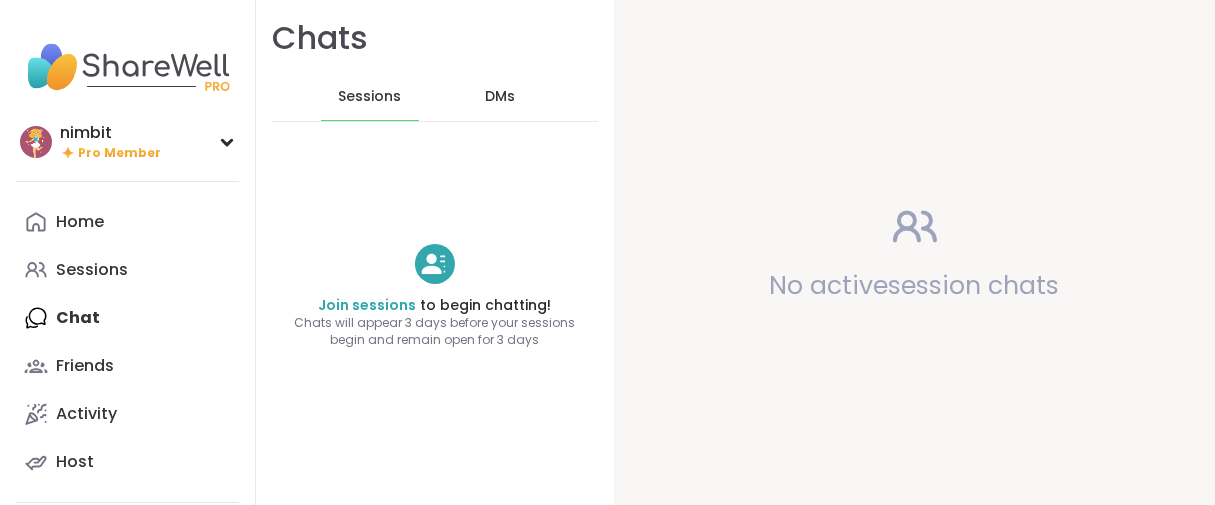 scroll, scrollTop: 0, scrollLeft: 0, axis: both 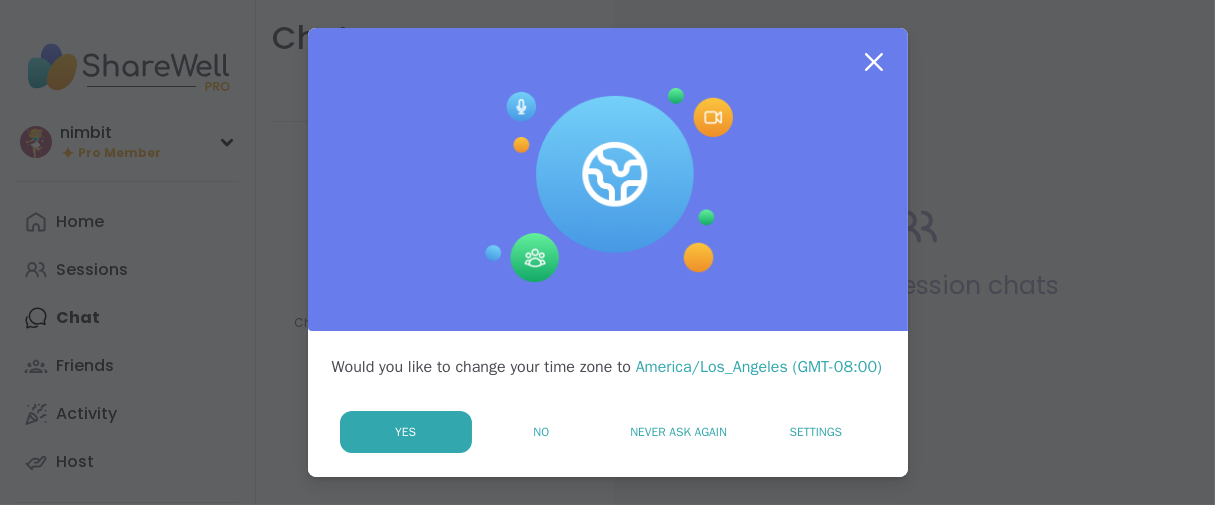 drag, startPoint x: 524, startPoint y: 485, endPoint x: 525, endPoint y: 434, distance: 51.009804 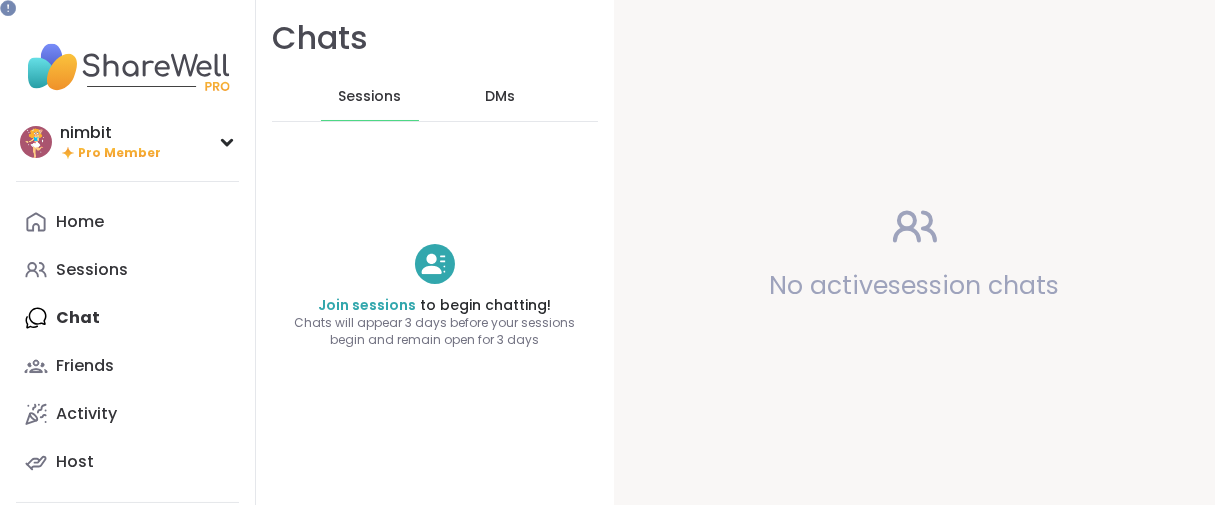 scroll, scrollTop: 0, scrollLeft: 0, axis: both 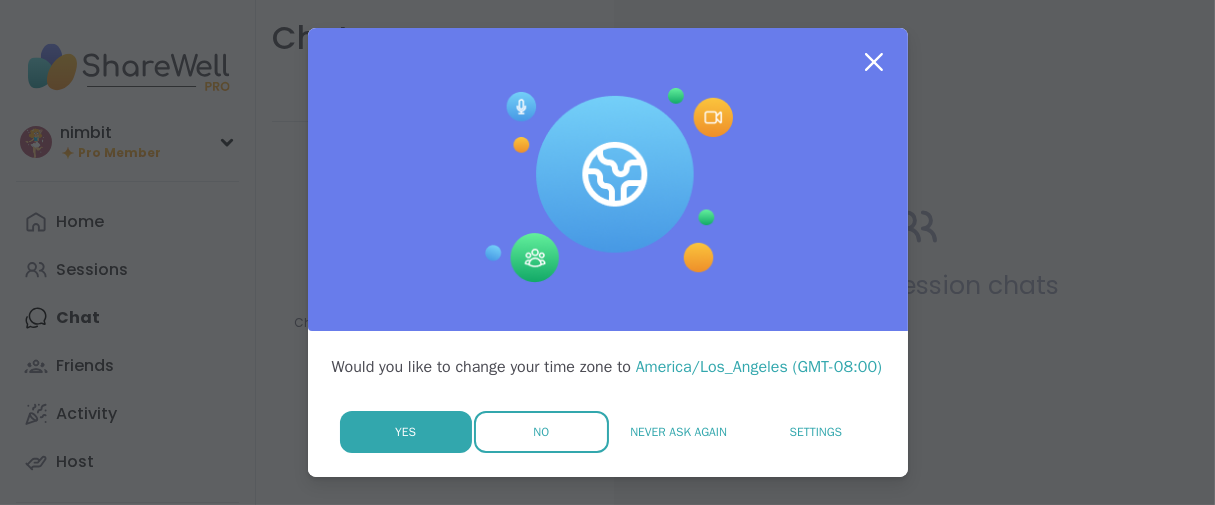 click on "No" at bounding box center (541, 432) 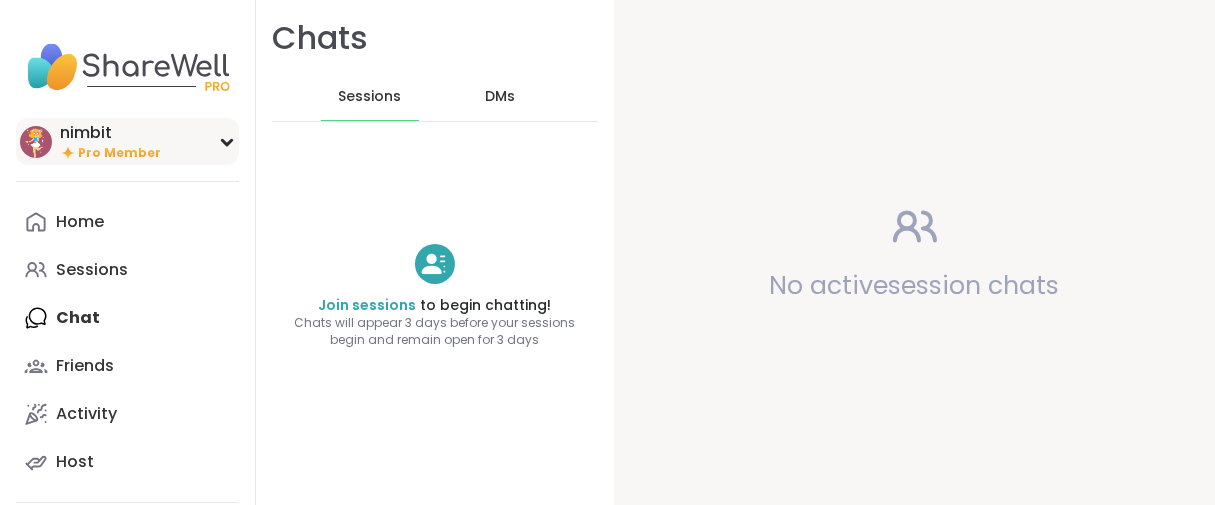 scroll, scrollTop: 0, scrollLeft: 0, axis: both 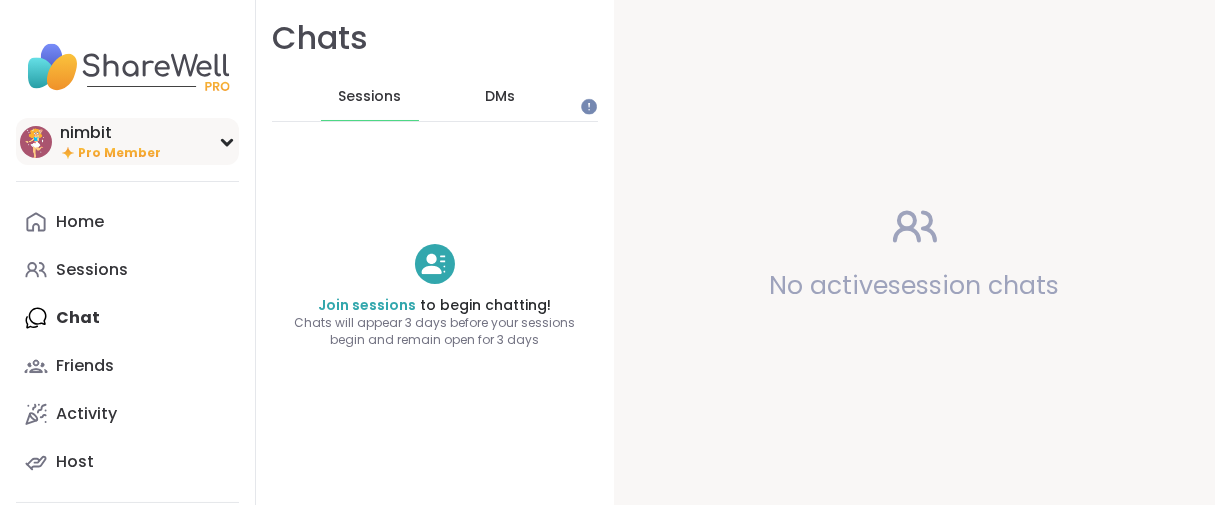 click on "Pro Member" at bounding box center [119, 153] 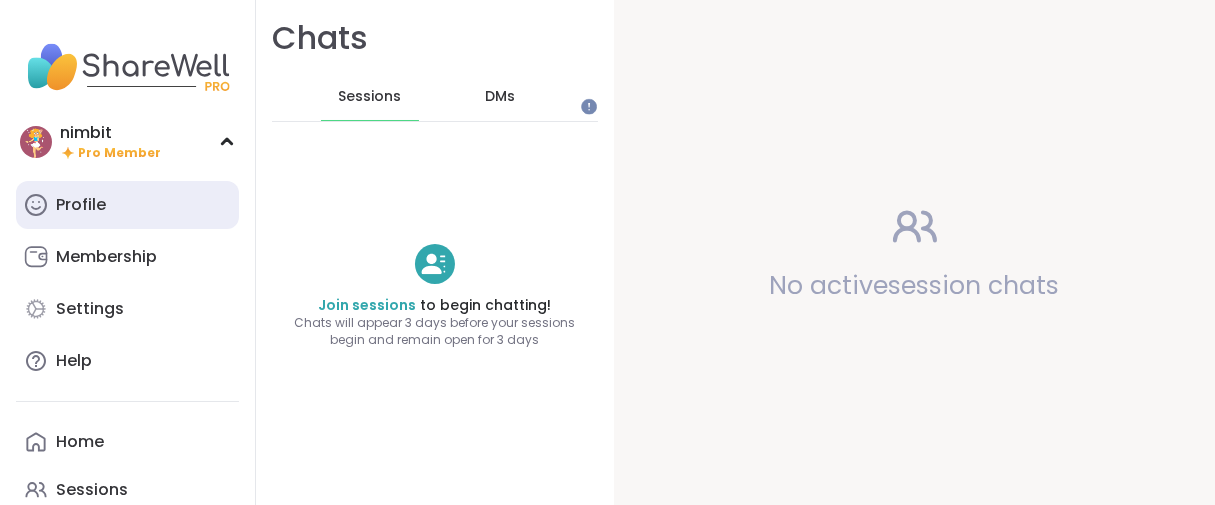 click on "Profile" at bounding box center [127, 205] 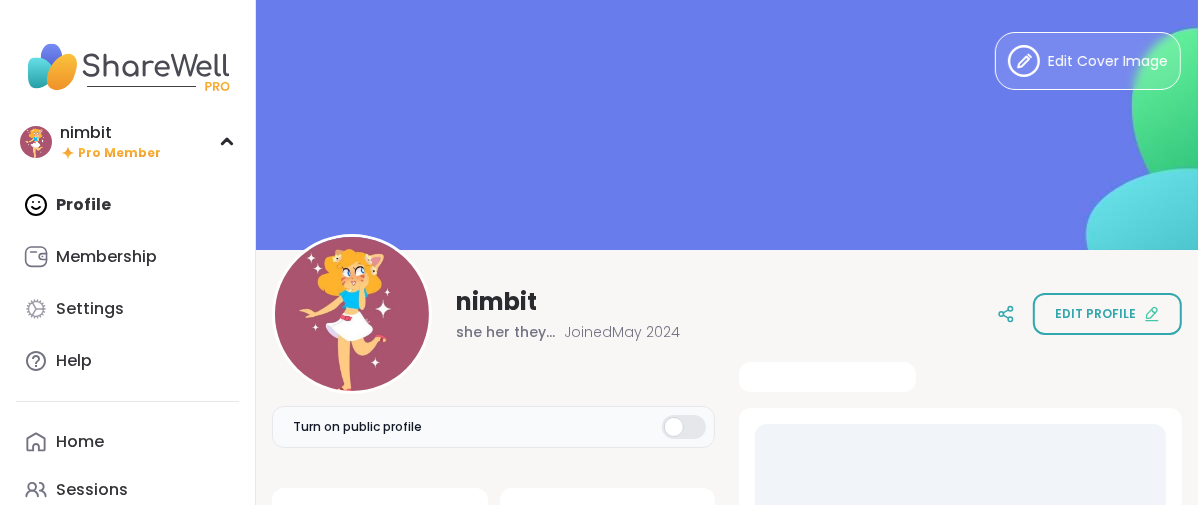 scroll, scrollTop: 0, scrollLeft: 0, axis: both 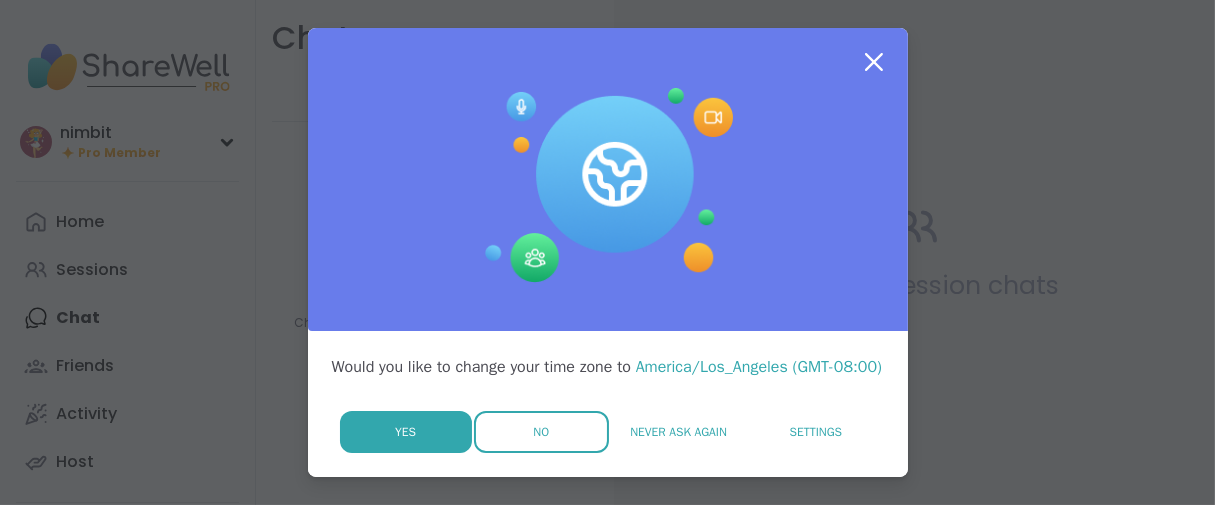 click on "No" at bounding box center [541, 432] 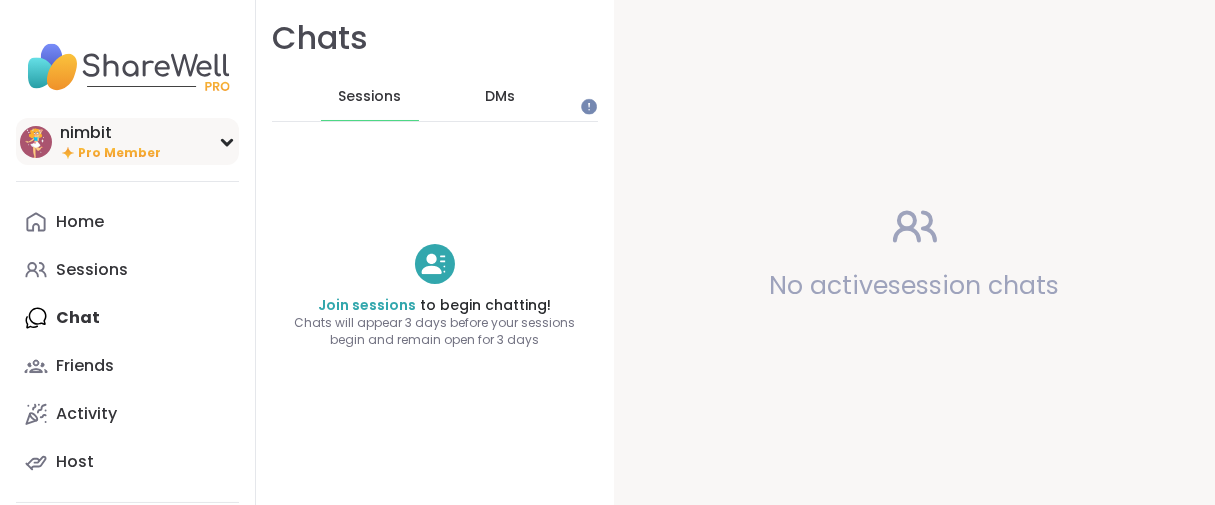 click on "Pro Member" at bounding box center (119, 153) 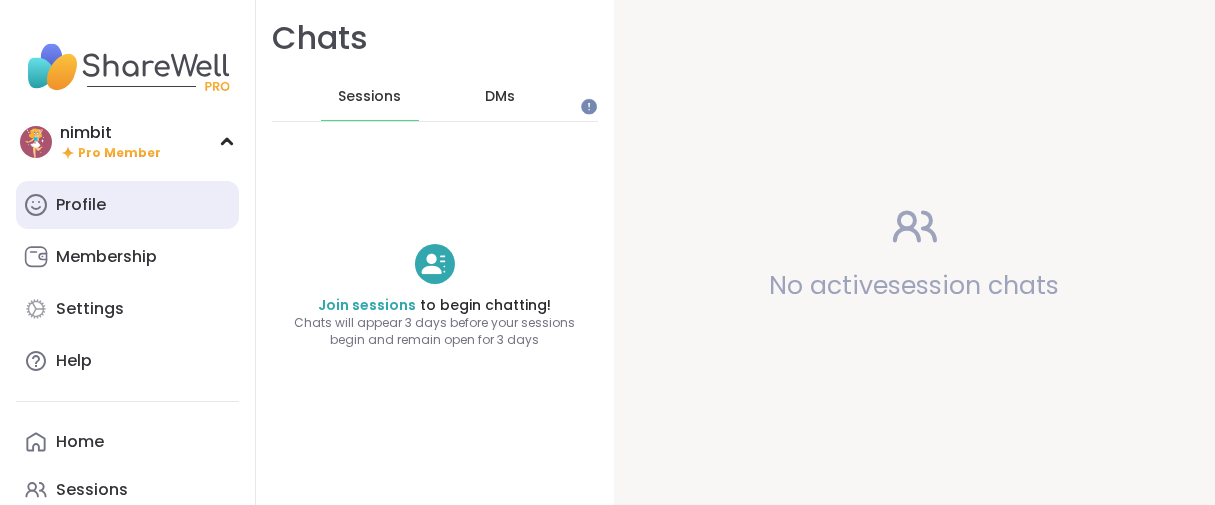 click on "Profile" at bounding box center [127, 205] 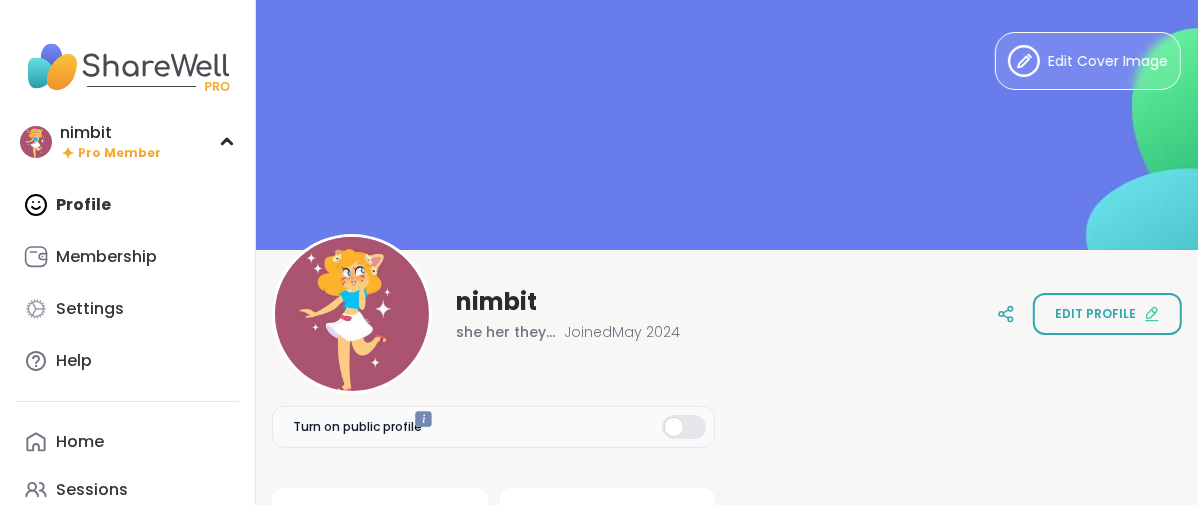 scroll, scrollTop: 0, scrollLeft: 0, axis: both 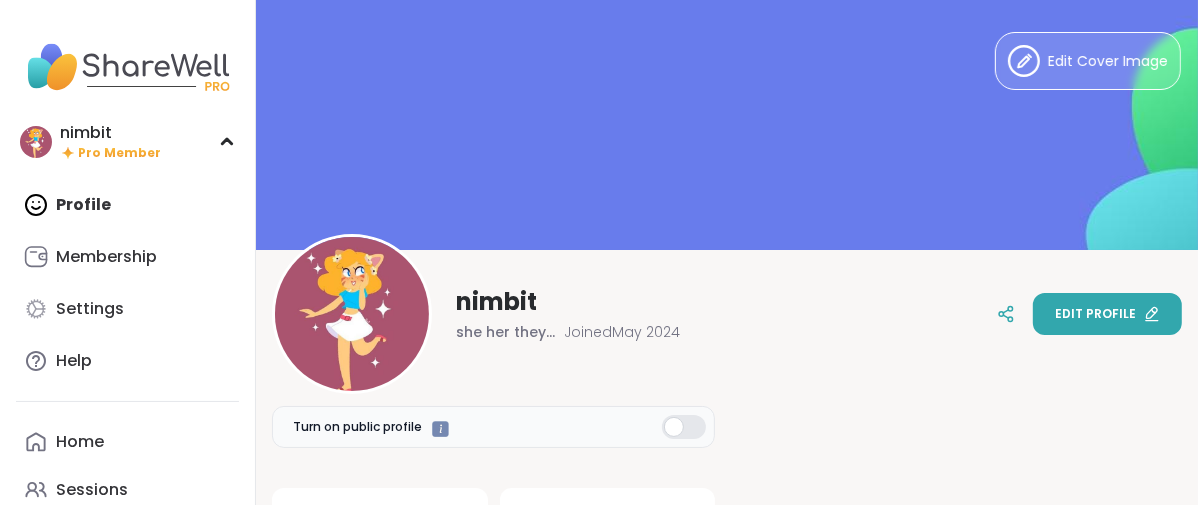 click on "Edit profile" at bounding box center [1107, 314] 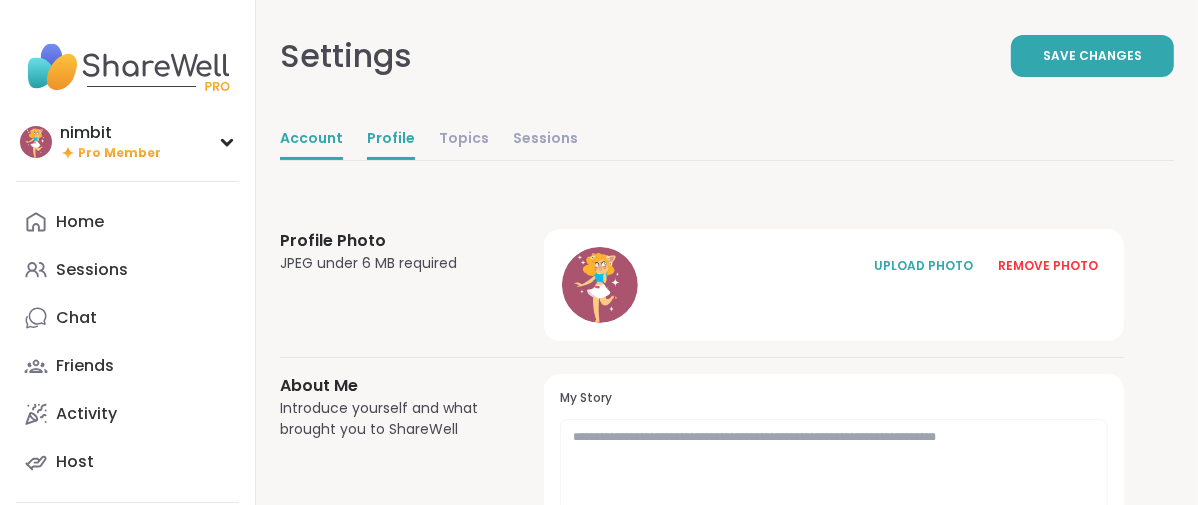 click on "Account" at bounding box center (311, 140) 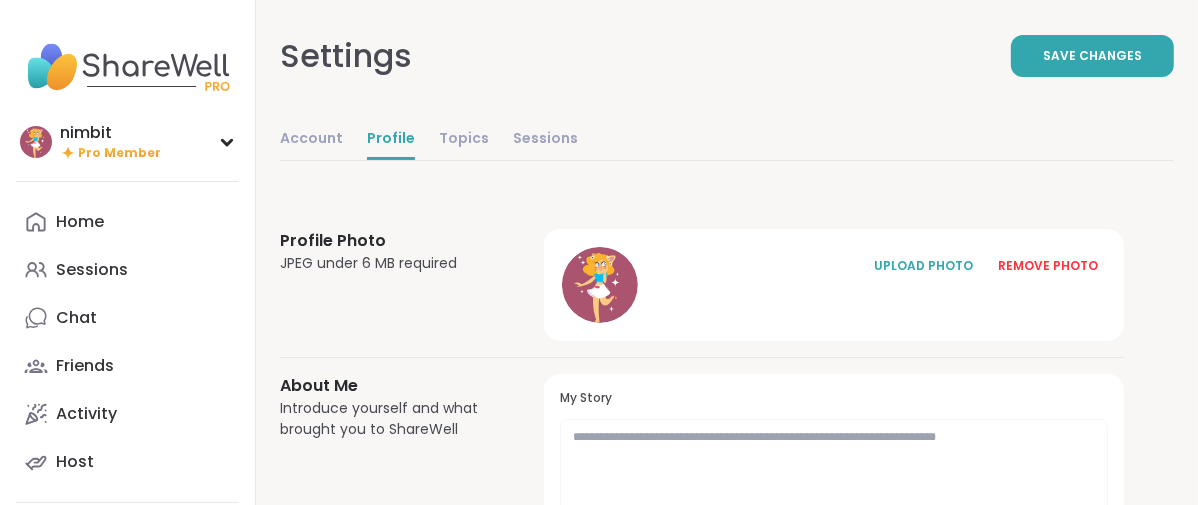 select on "**" 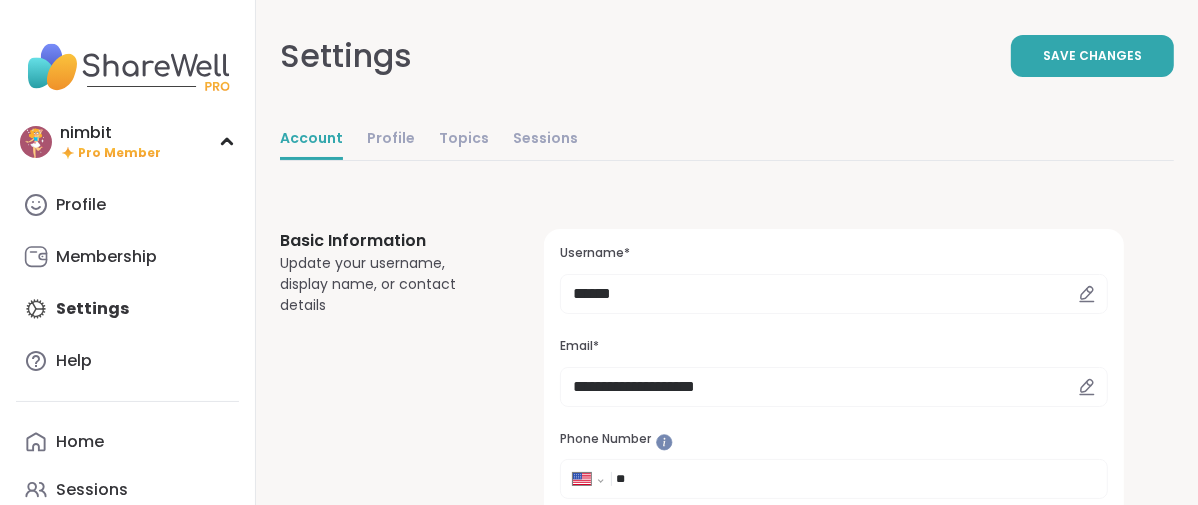 scroll, scrollTop: 0, scrollLeft: 0, axis: both 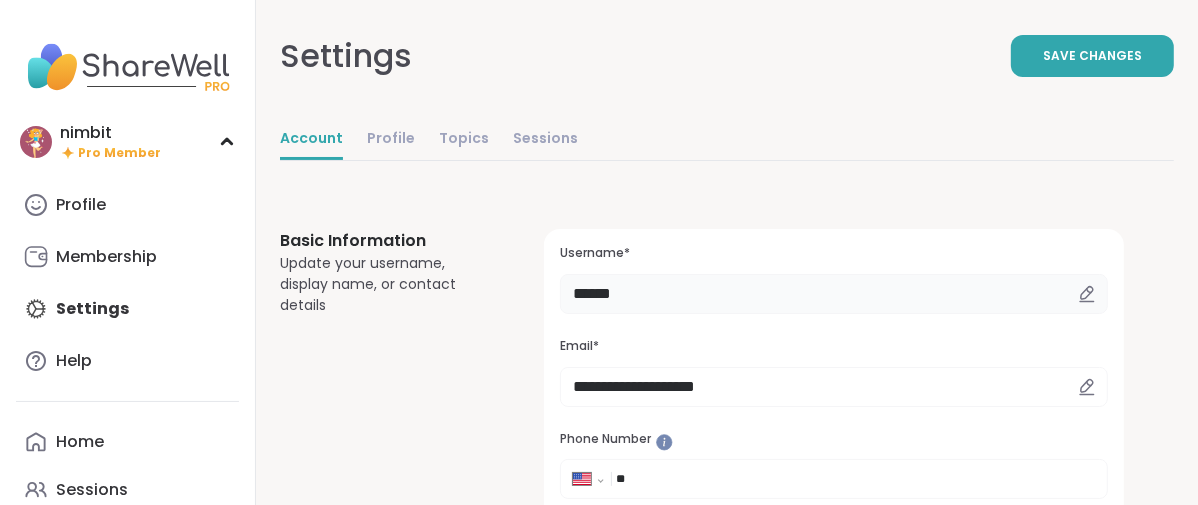 click on "******" at bounding box center [834, 294] 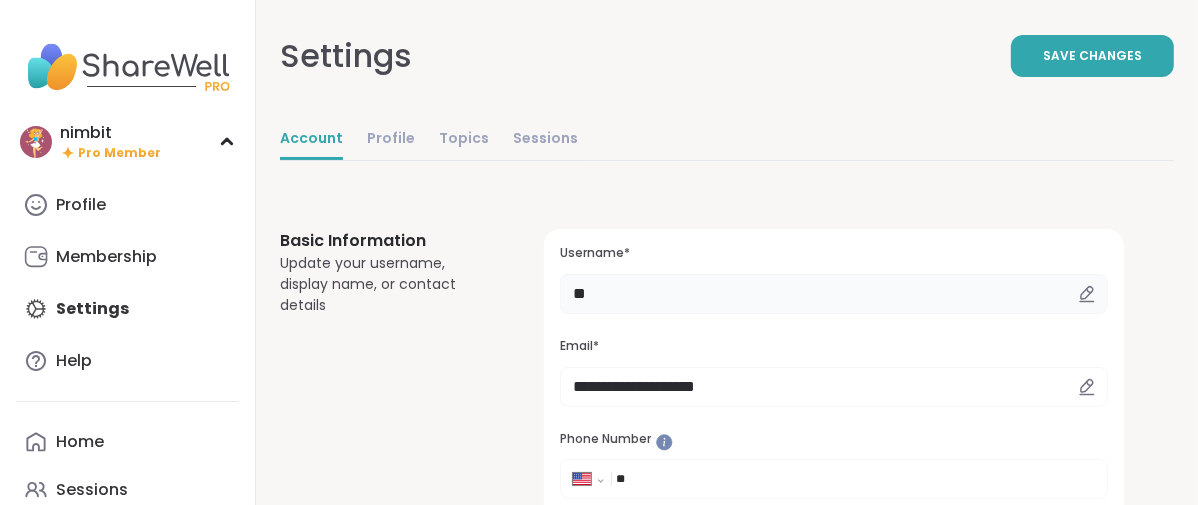 type on "*" 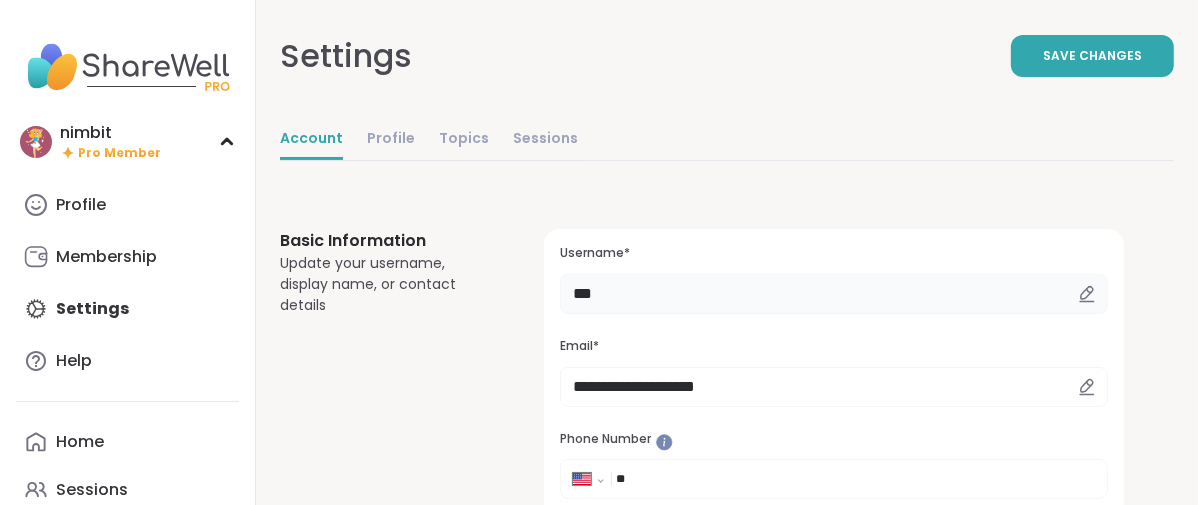type on "*****" 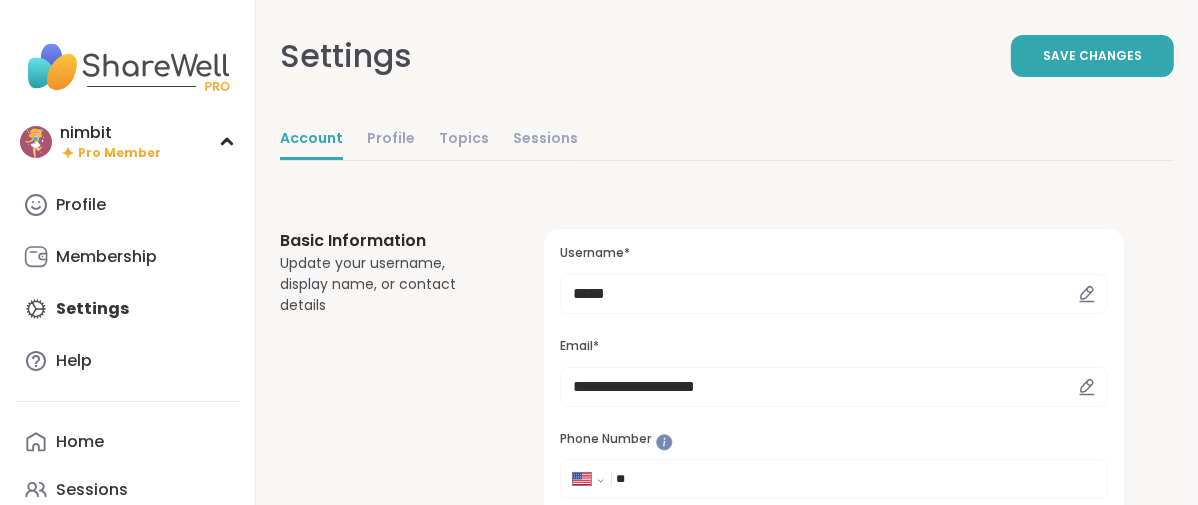 click on "Save Changes" at bounding box center [1092, 56] 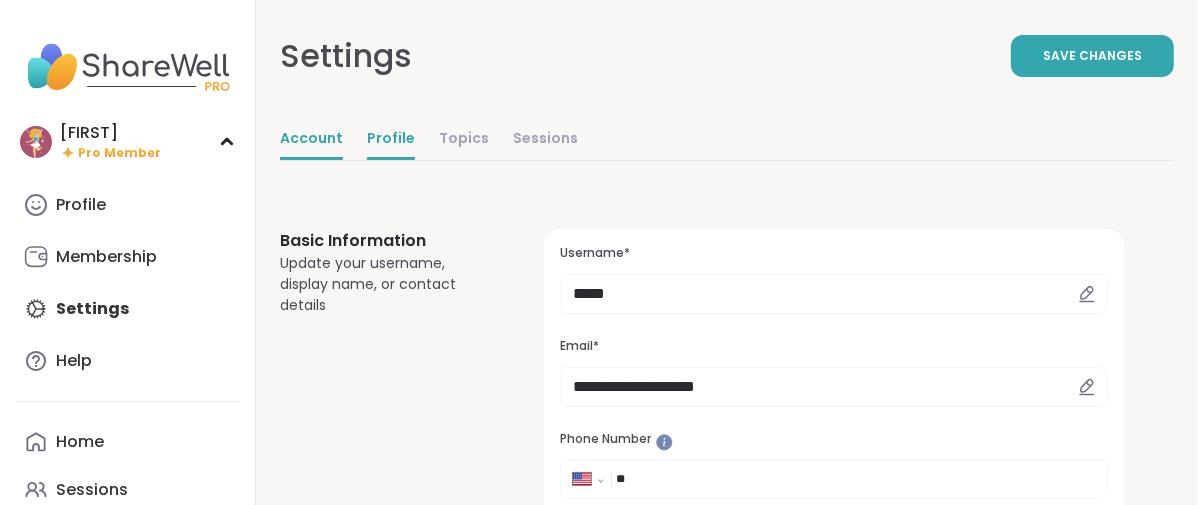 click on "Profile" at bounding box center (391, 140) 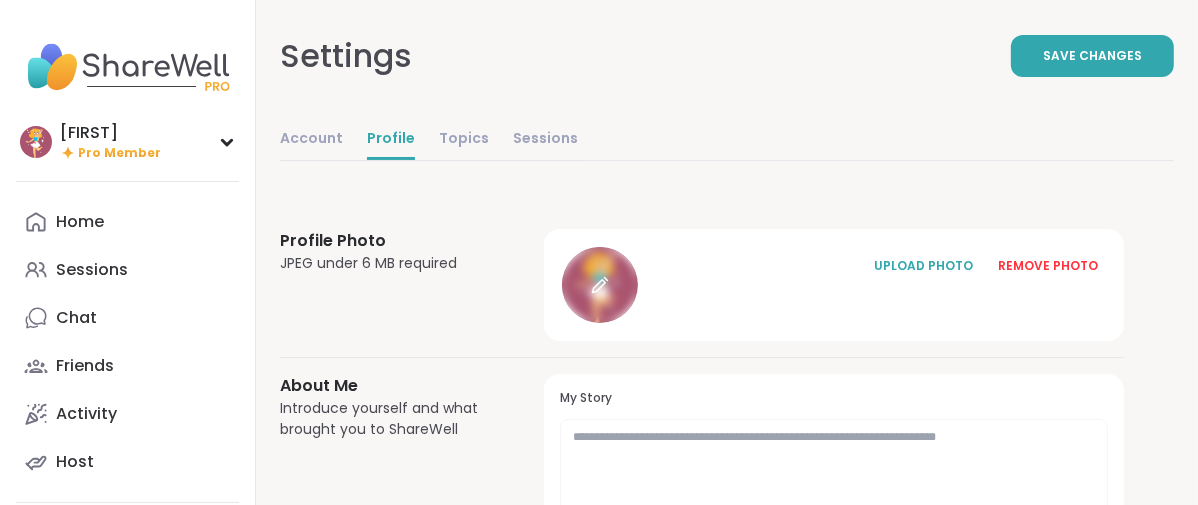 click at bounding box center [600, 285] 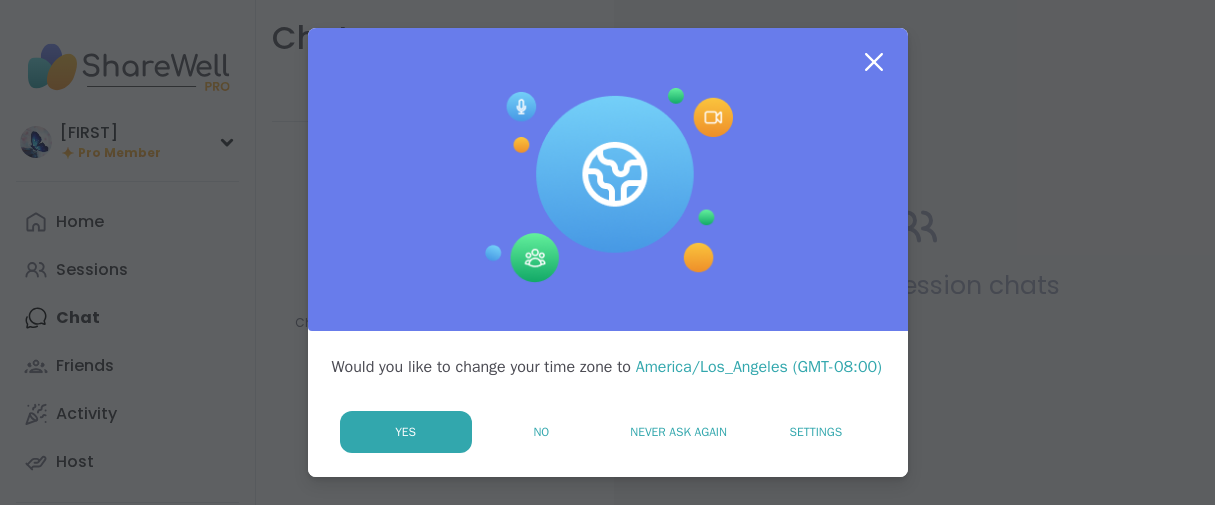 scroll, scrollTop: 0, scrollLeft: 0, axis: both 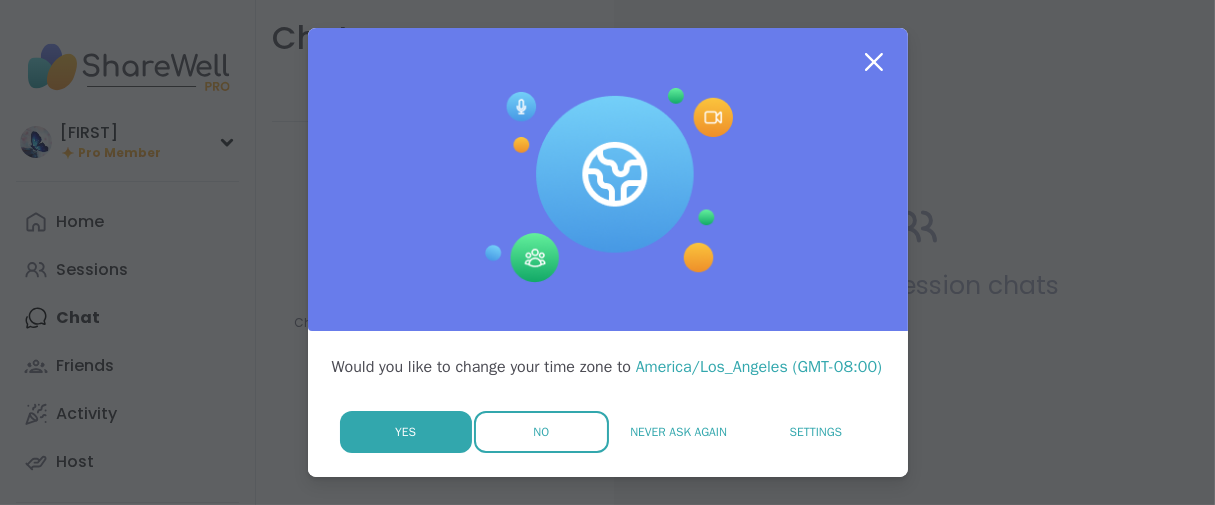 click on "No" at bounding box center [541, 432] 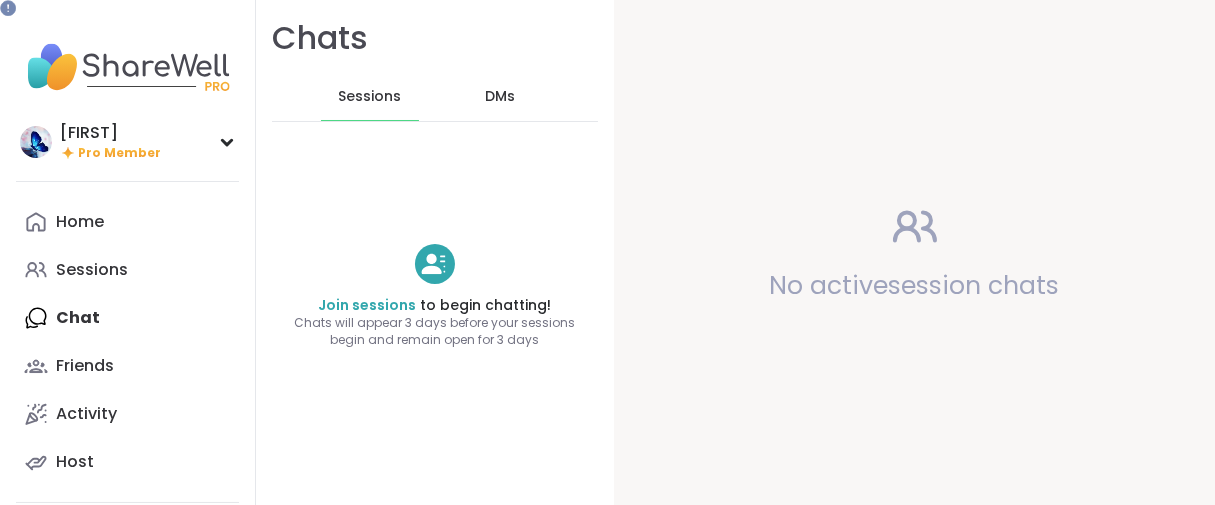 scroll, scrollTop: 0, scrollLeft: 0, axis: both 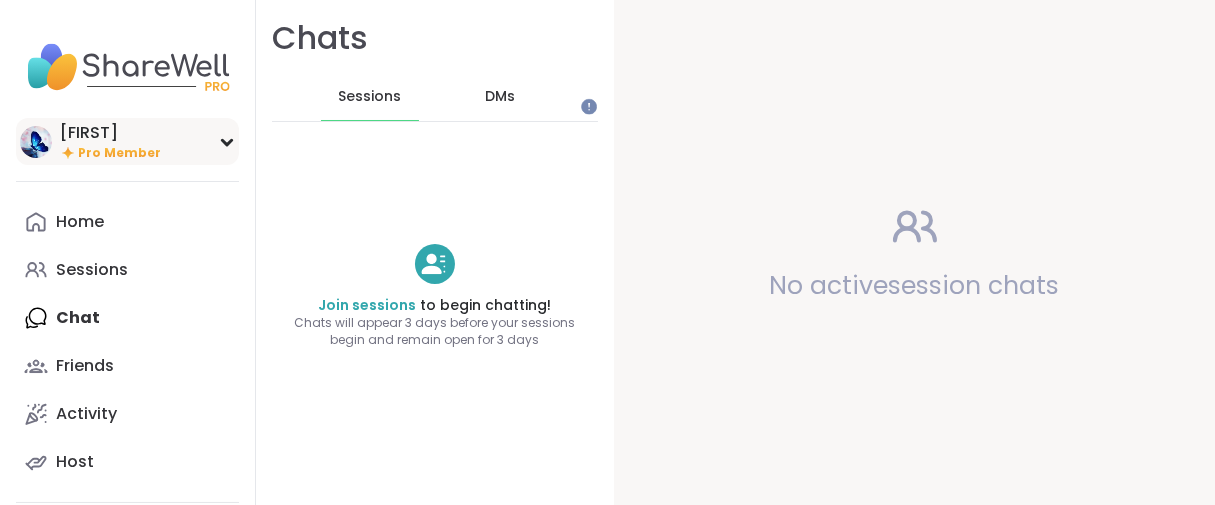 click on "wesly Pro Member" at bounding box center [127, 141] 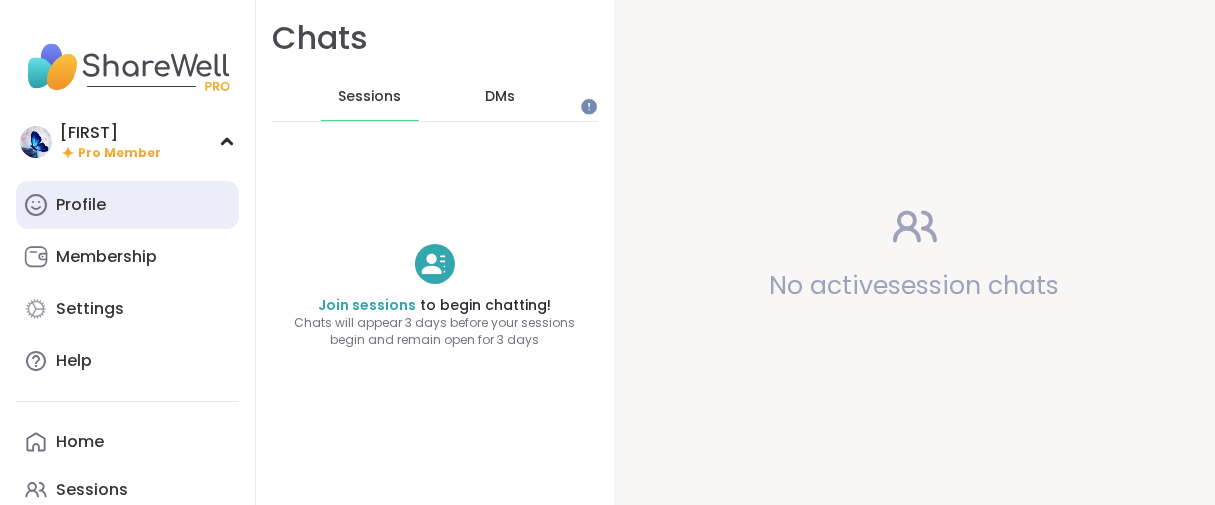 click on "Profile" at bounding box center [127, 205] 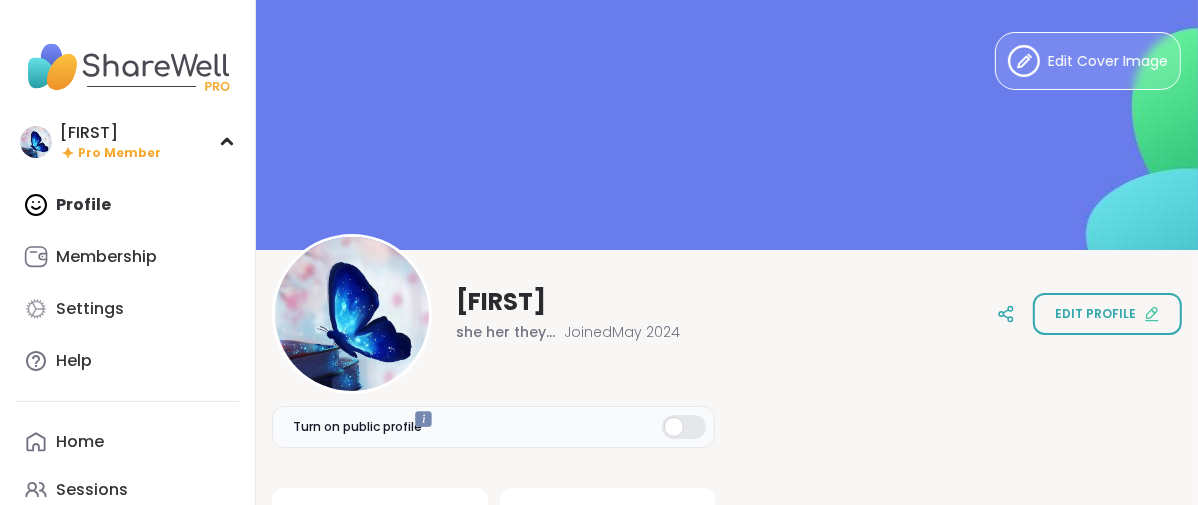 scroll, scrollTop: 0, scrollLeft: 0, axis: both 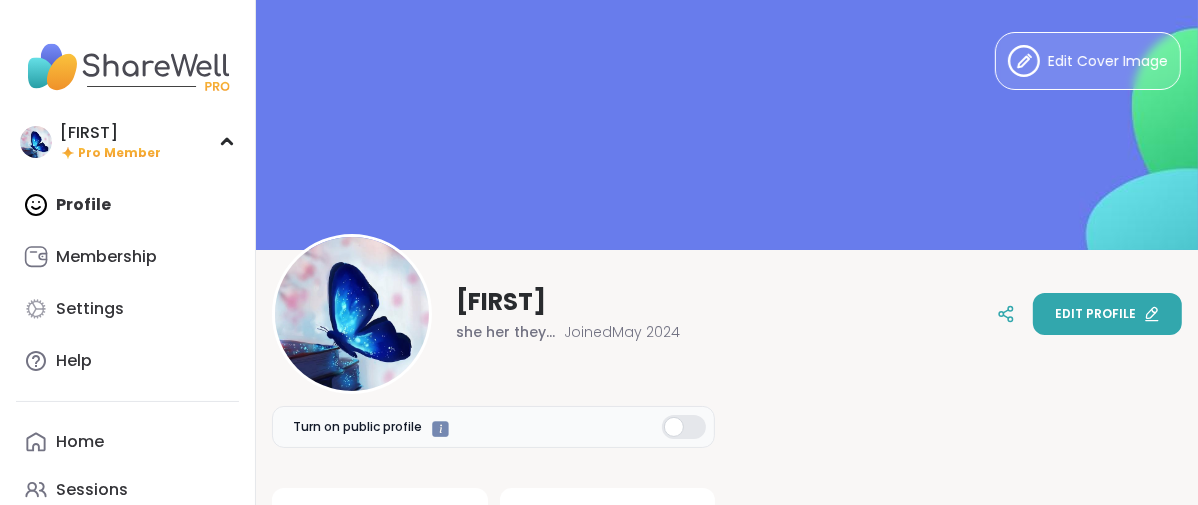 click on "Edit profile" at bounding box center (1107, 314) 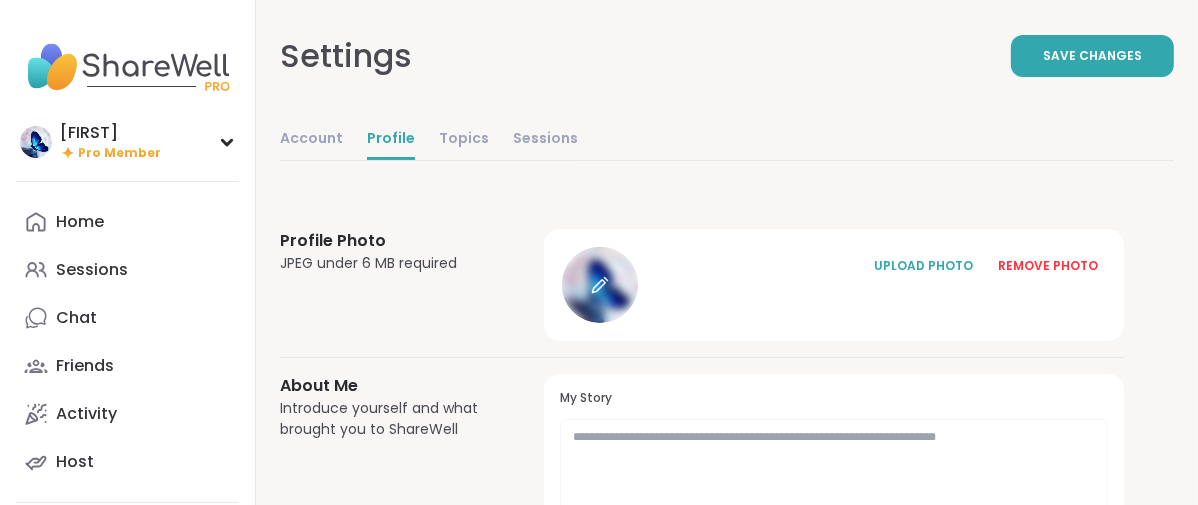 click 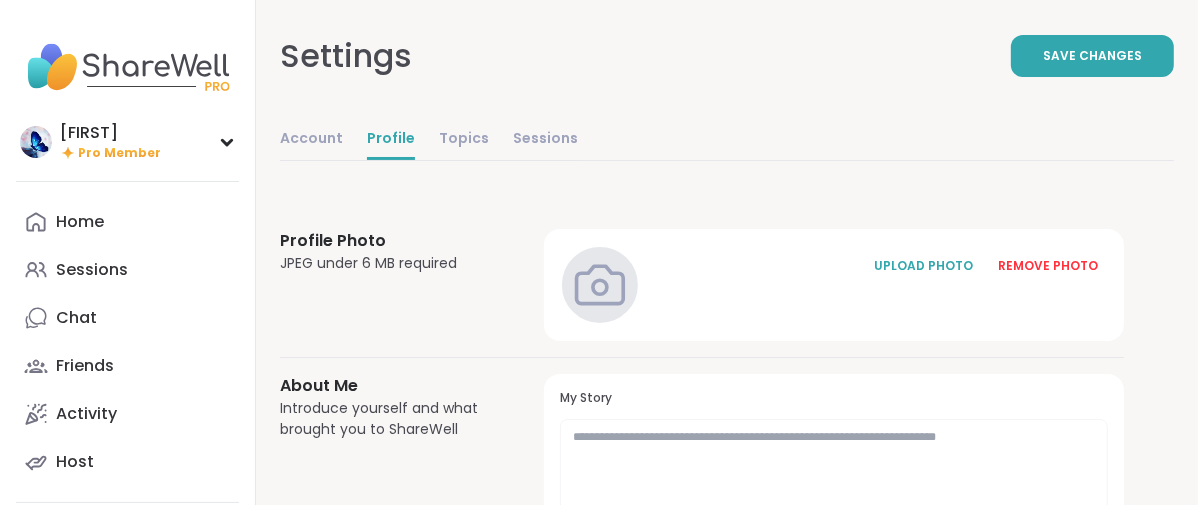 click on "**********" at bounding box center [834, 647] 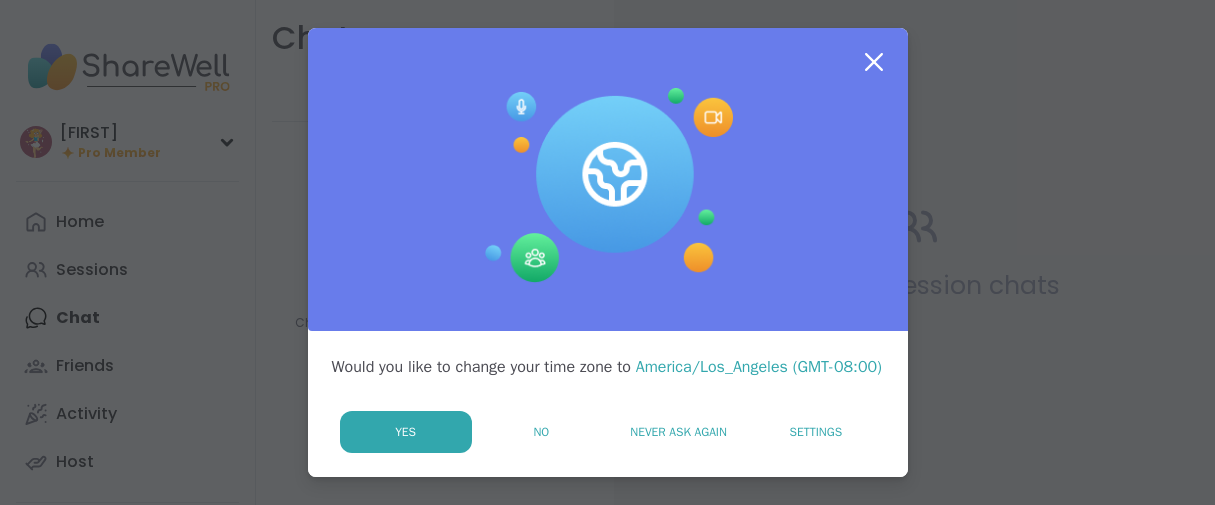 scroll, scrollTop: 0, scrollLeft: 0, axis: both 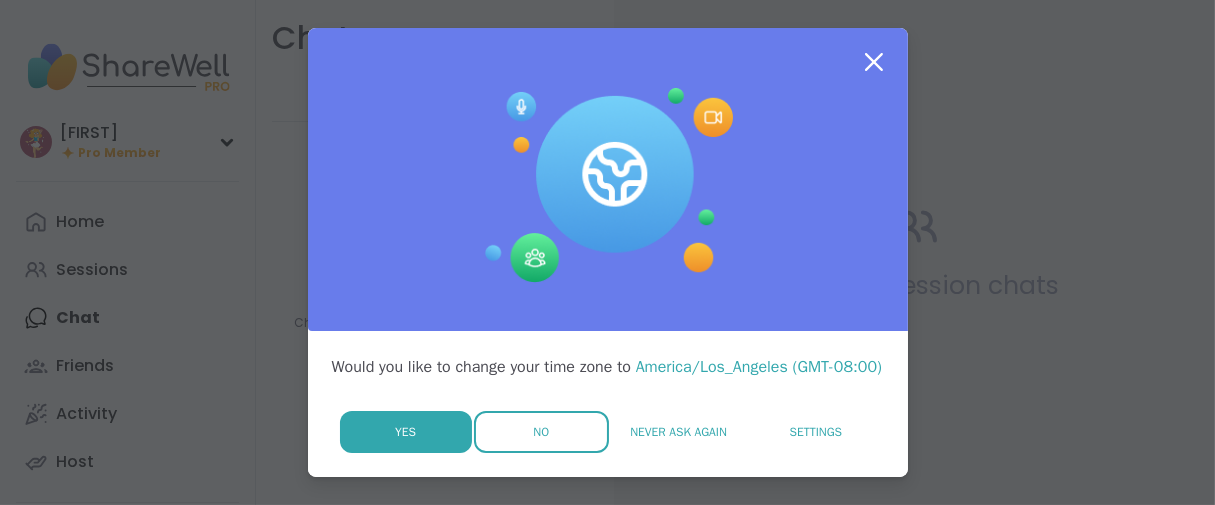 click on "No" at bounding box center (541, 432) 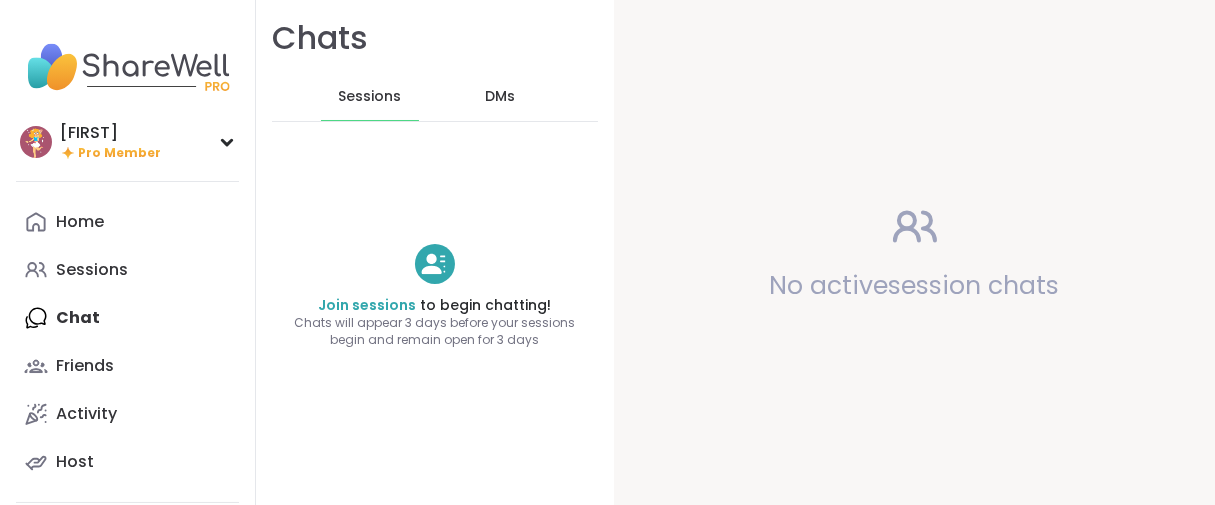 scroll, scrollTop: 0, scrollLeft: 0, axis: both 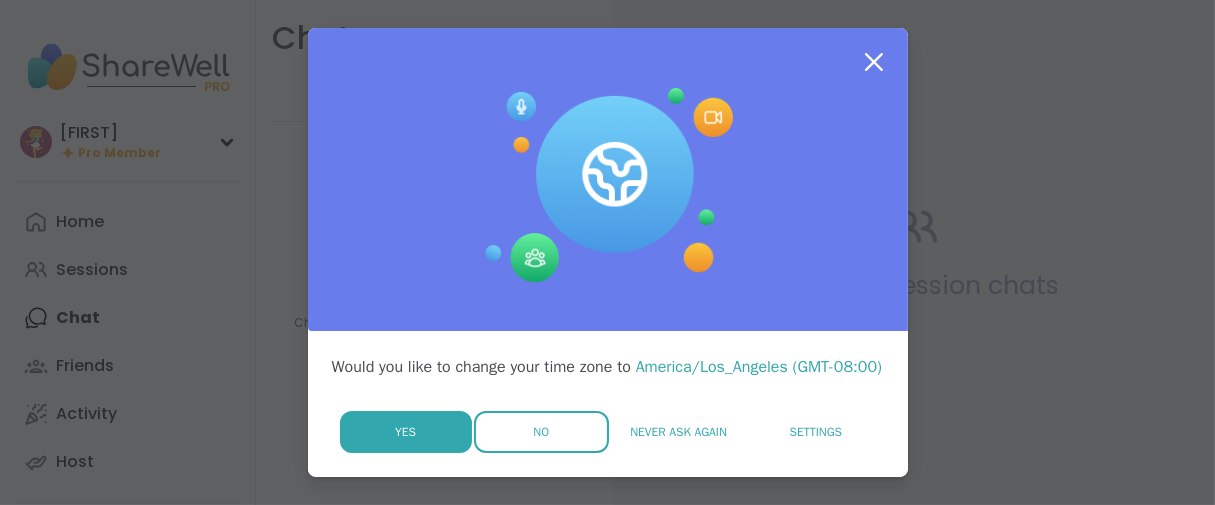 click on "No" at bounding box center (541, 432) 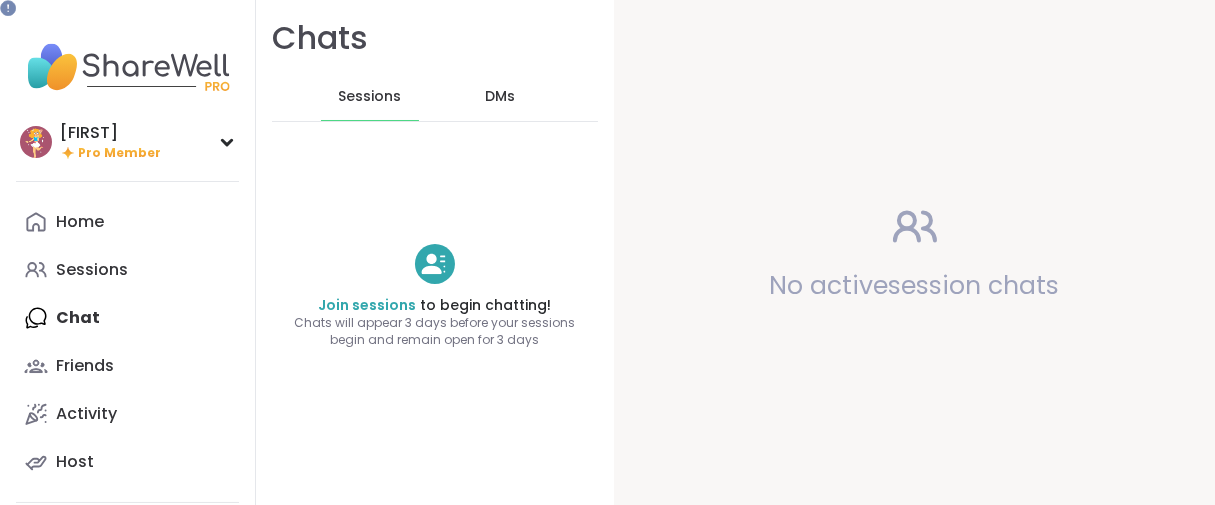 scroll, scrollTop: 0, scrollLeft: 0, axis: both 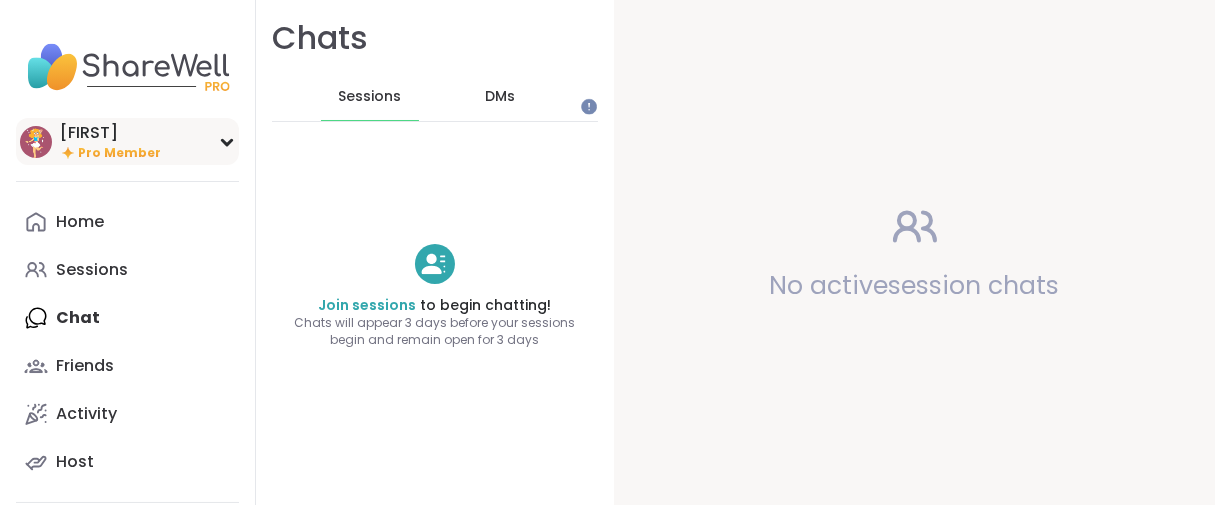 click at bounding box center [36, 142] 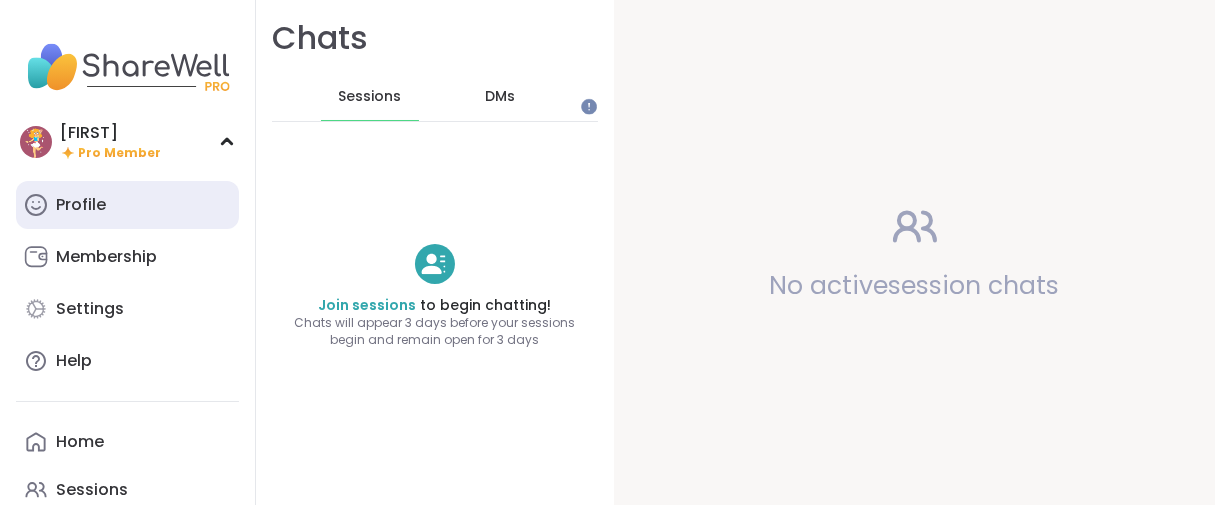 click on "Profile" at bounding box center [81, 205] 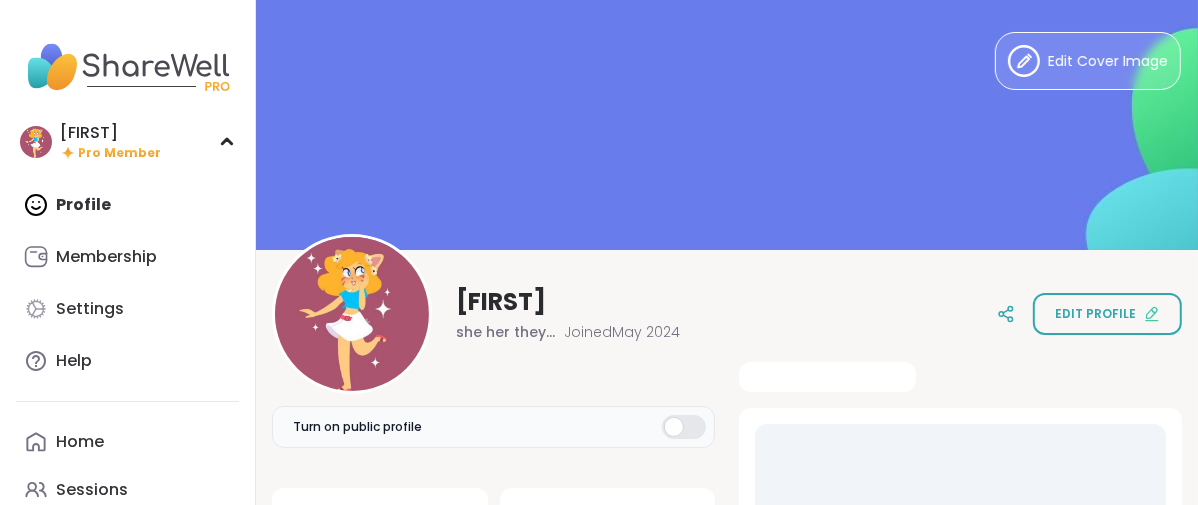 scroll, scrollTop: 0, scrollLeft: 0, axis: both 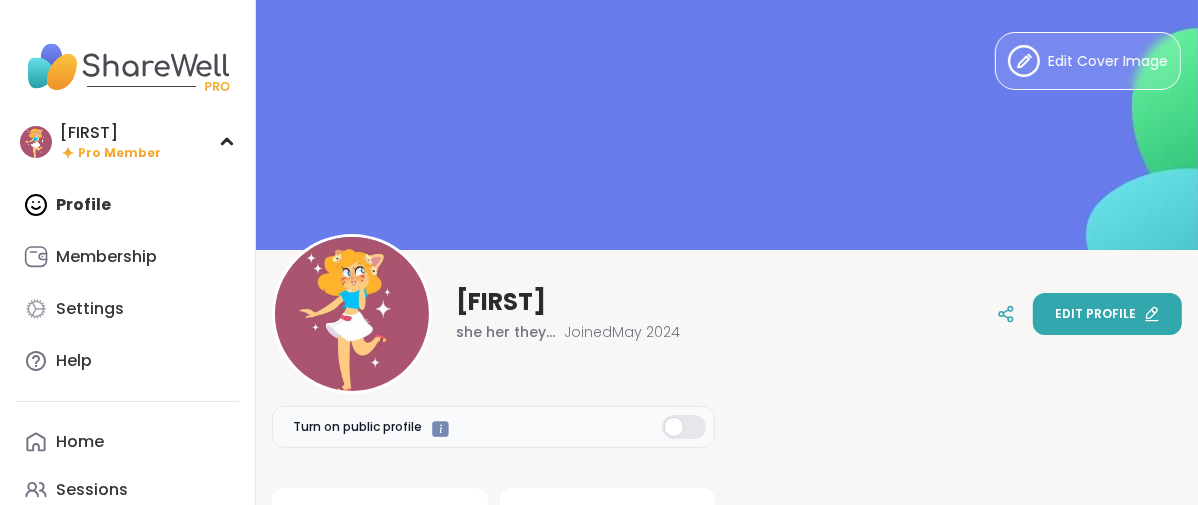 click on "Edit profile" at bounding box center (1107, 314) 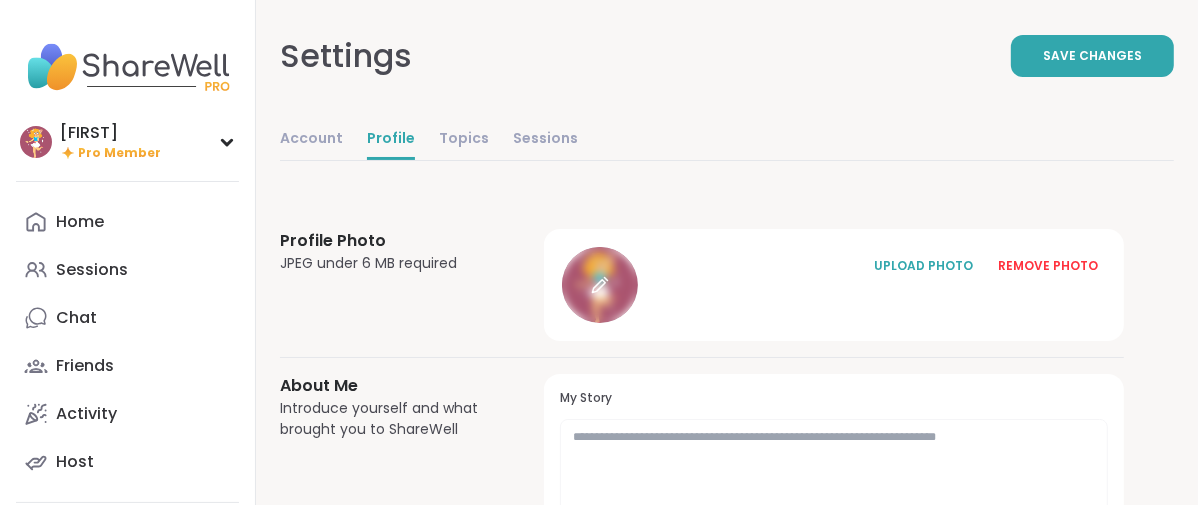 click at bounding box center [600, 285] 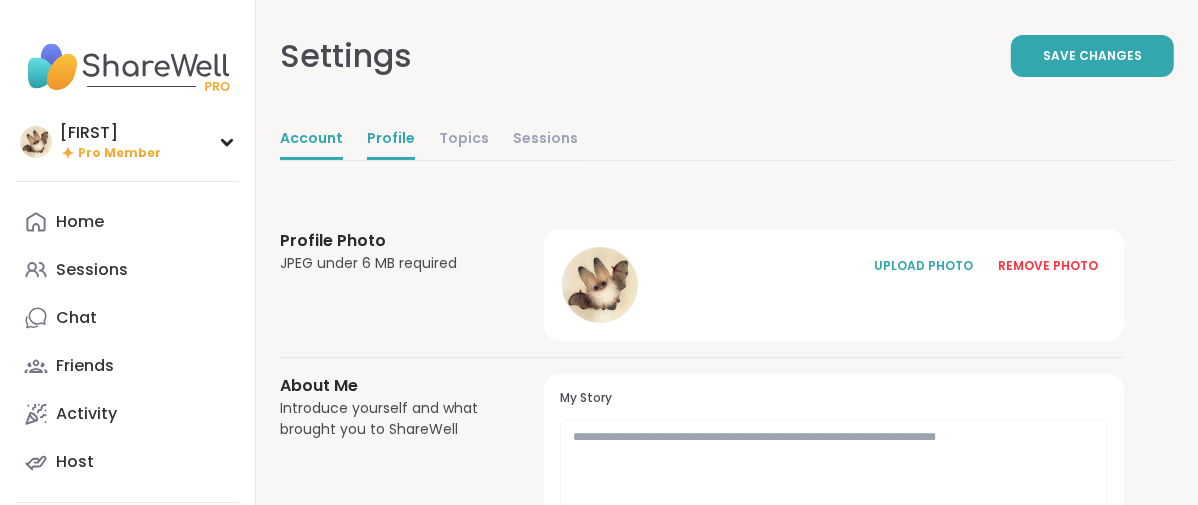click on "Account" at bounding box center (311, 140) 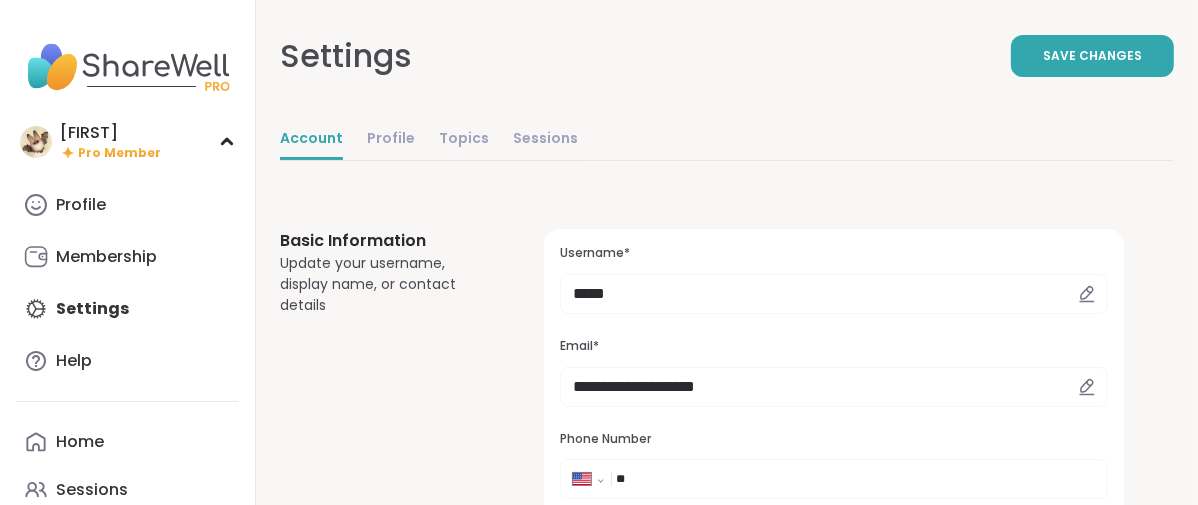 scroll, scrollTop: 0, scrollLeft: 0, axis: both 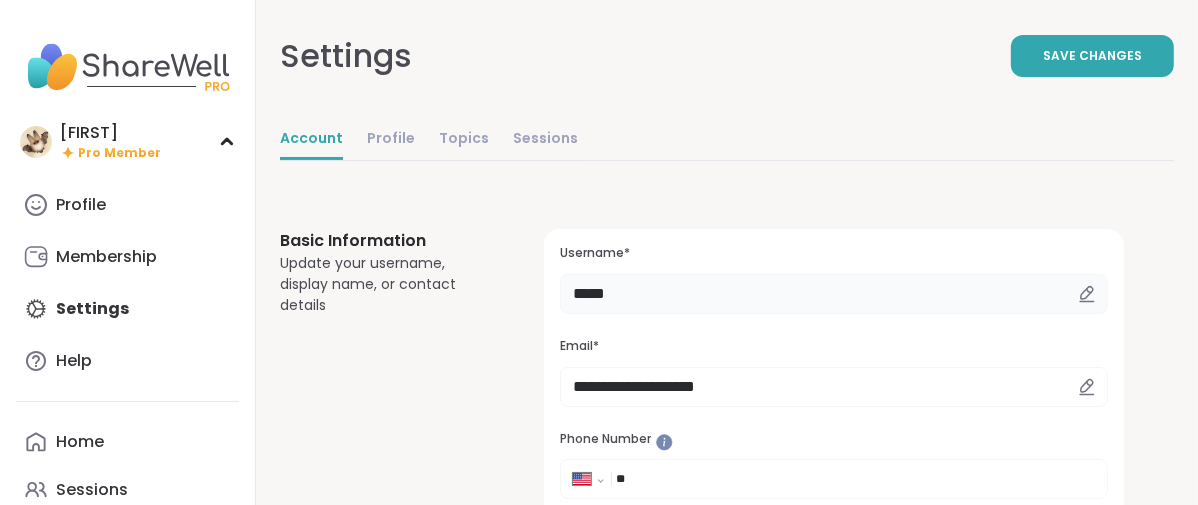 click on "*****" at bounding box center (834, 294) 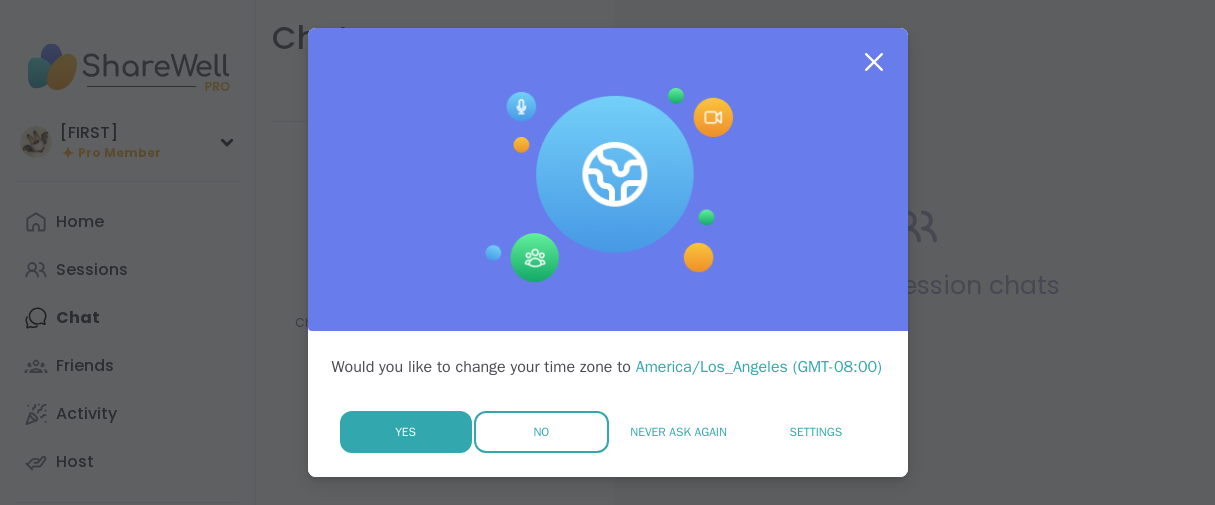 scroll, scrollTop: 0, scrollLeft: 0, axis: both 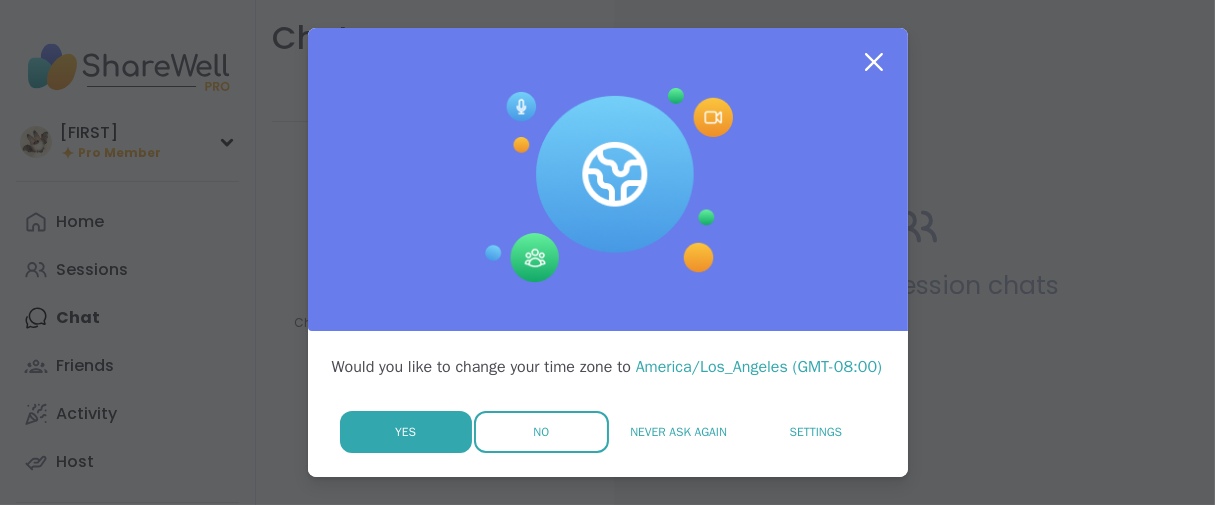 click on "No" at bounding box center (541, 432) 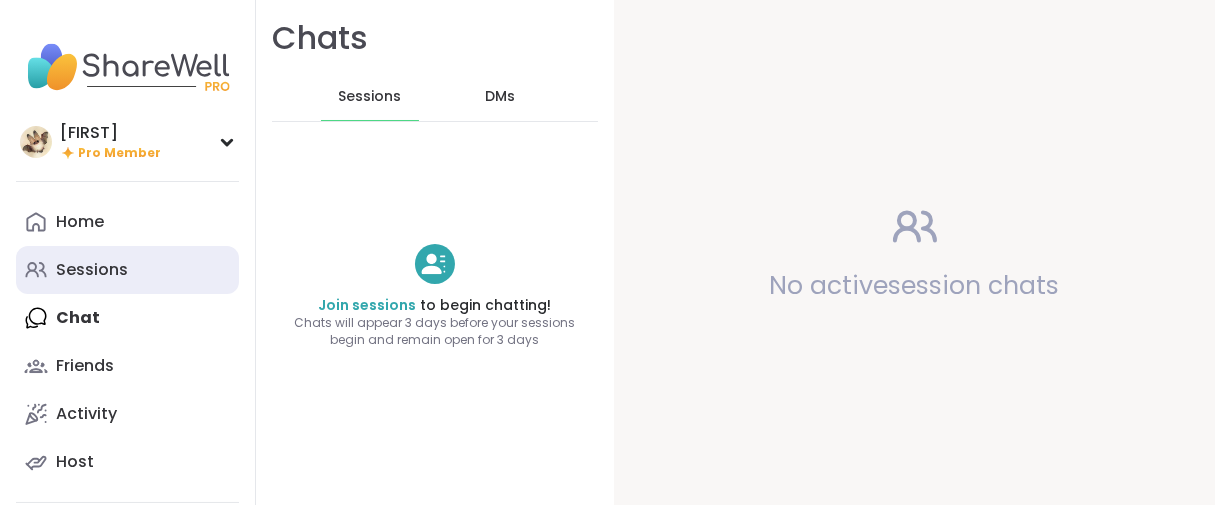 scroll, scrollTop: 0, scrollLeft: 0, axis: both 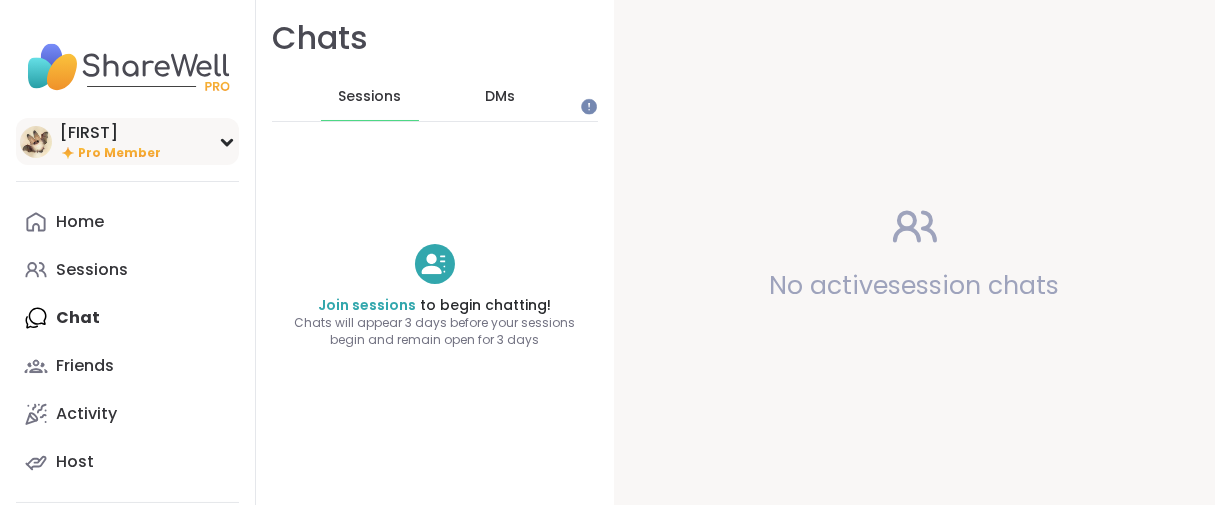 click on "wesly" at bounding box center [110, 133] 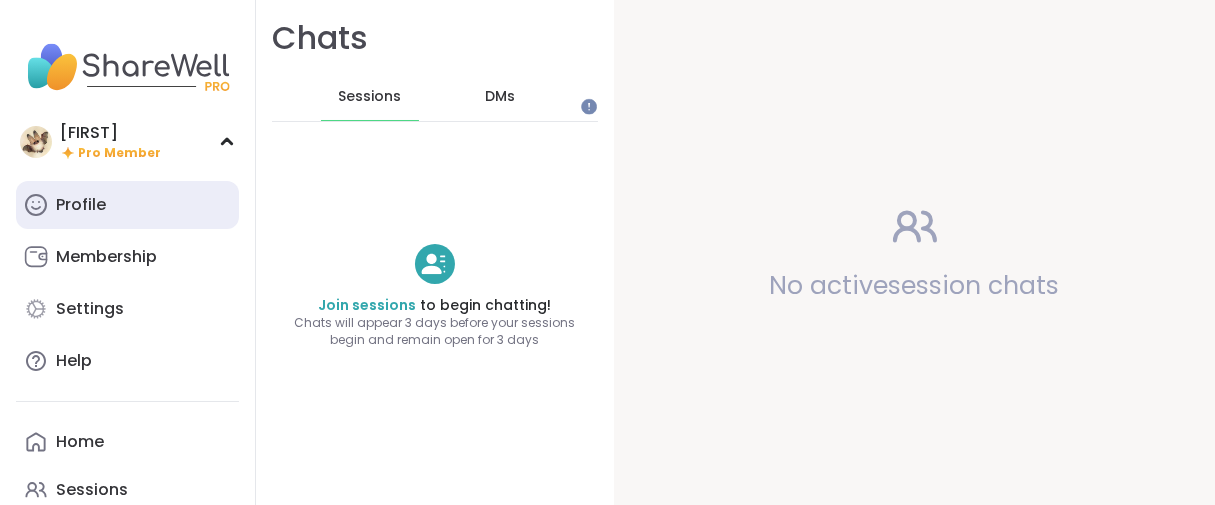 click on "Profile" at bounding box center (127, 205) 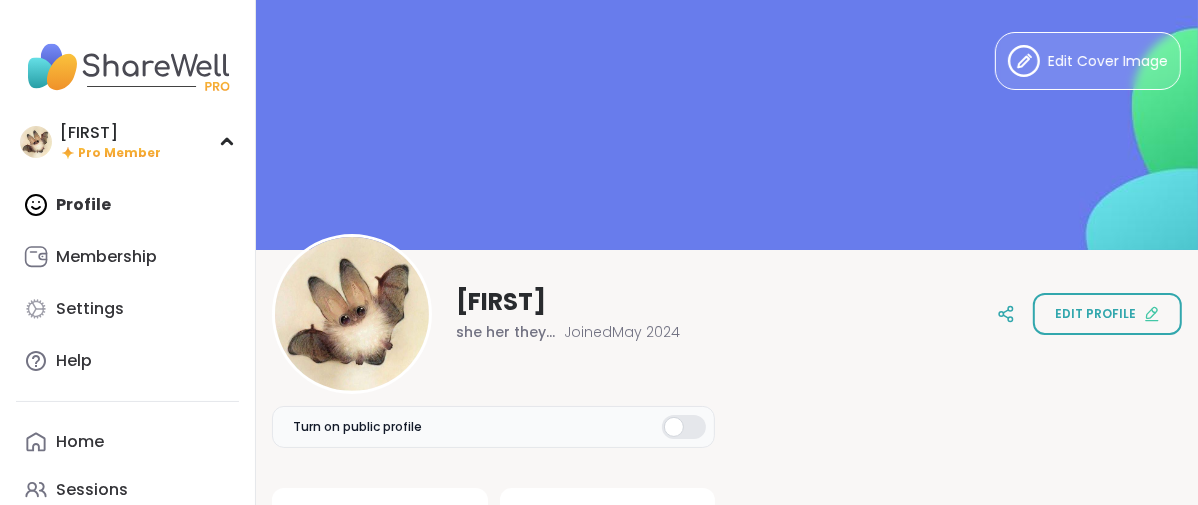 scroll, scrollTop: 0, scrollLeft: 0, axis: both 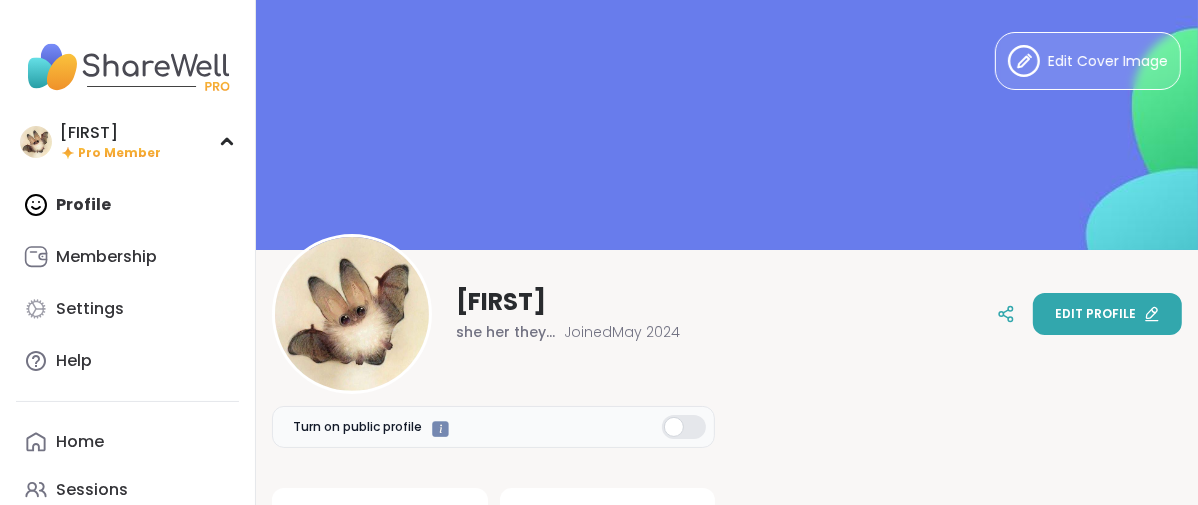 click on "Edit profile" at bounding box center (1095, 314) 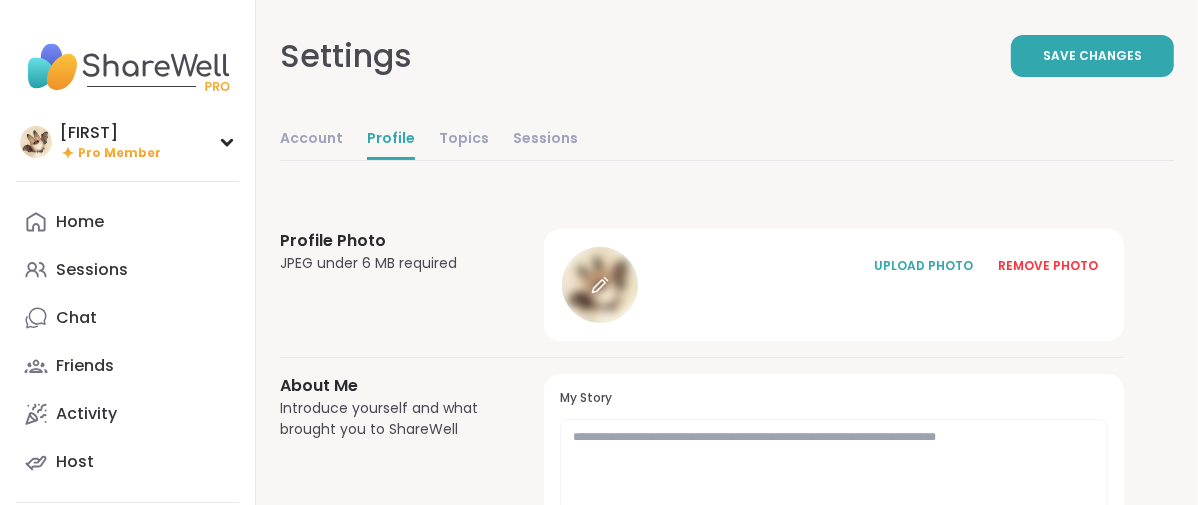 click 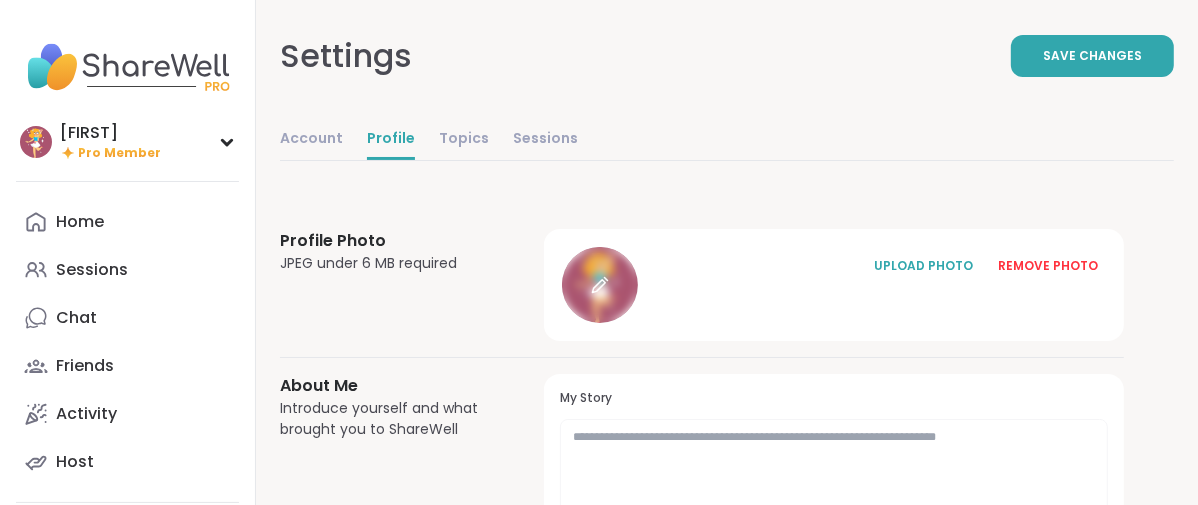 click 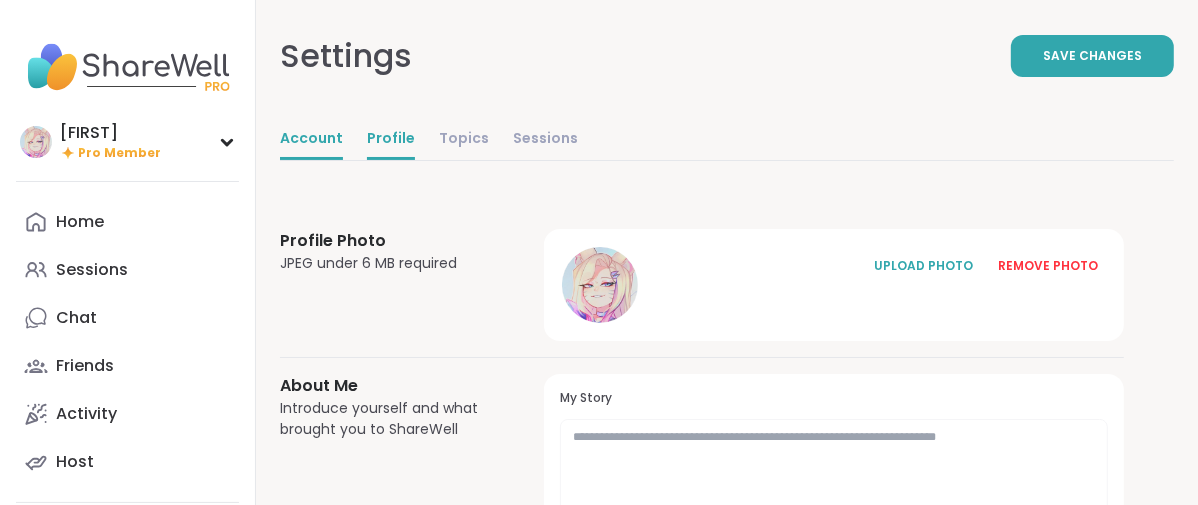 click on "Account" at bounding box center (311, 140) 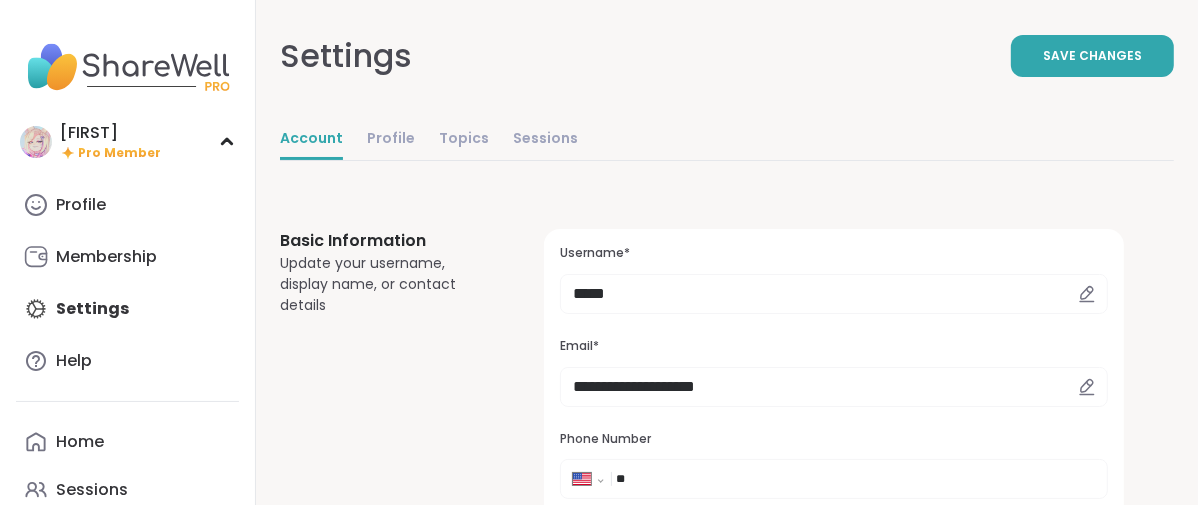 scroll, scrollTop: 0, scrollLeft: 0, axis: both 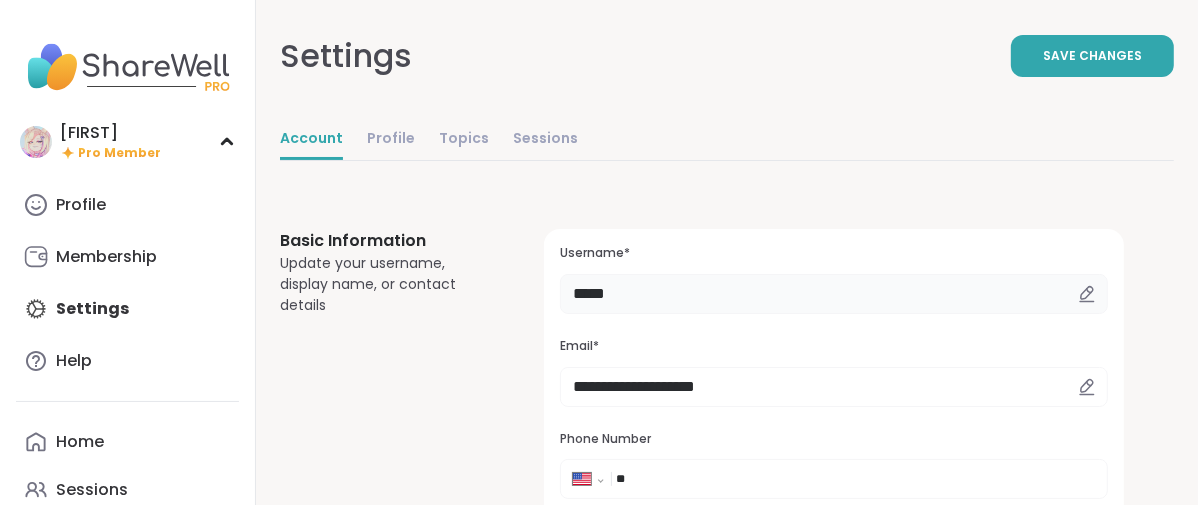 click on "*****" at bounding box center (834, 294) 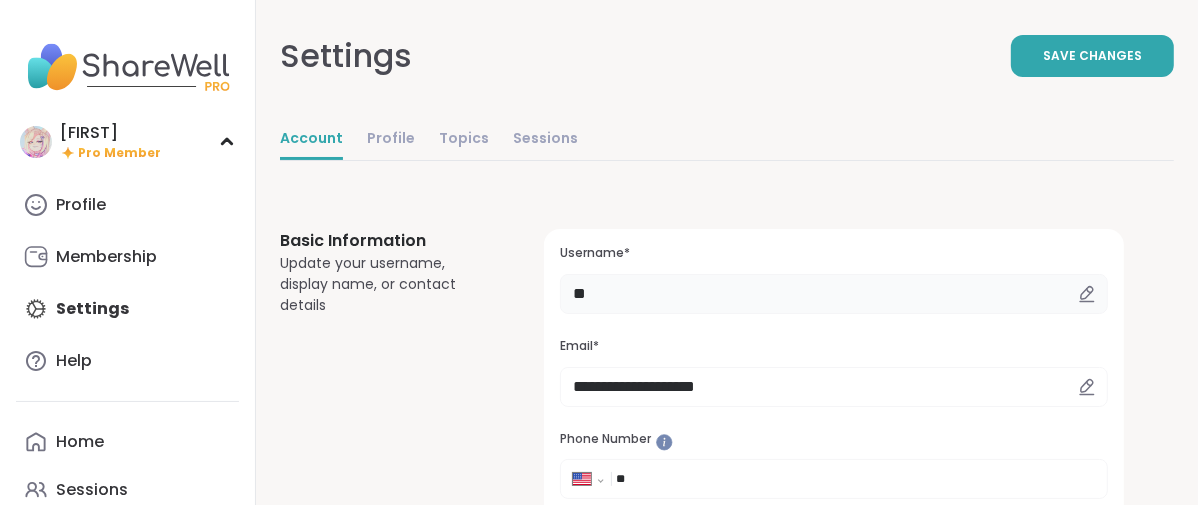 type on "*" 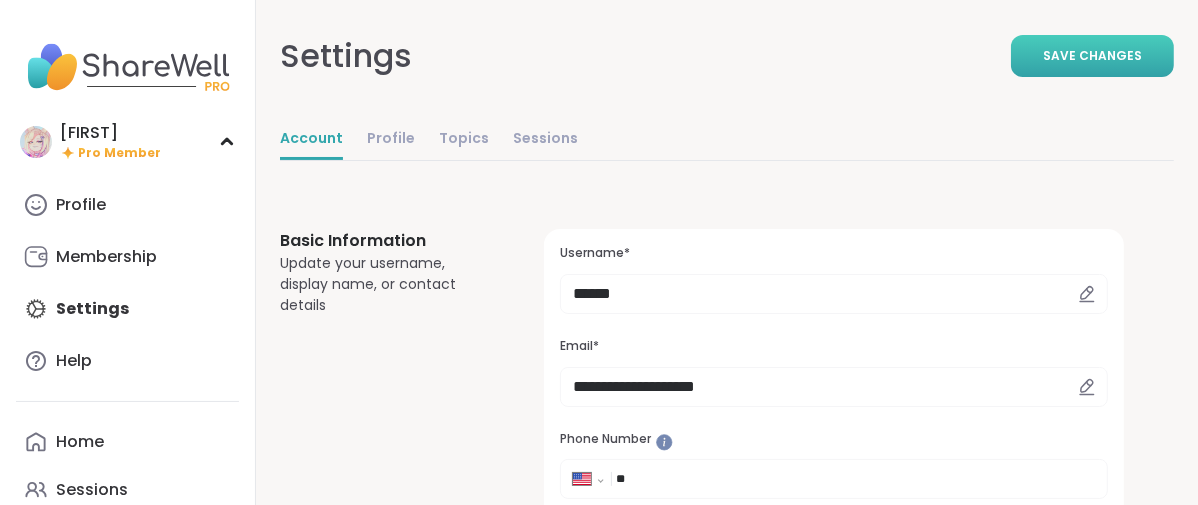 click on "Save Changes" at bounding box center (1092, 56) 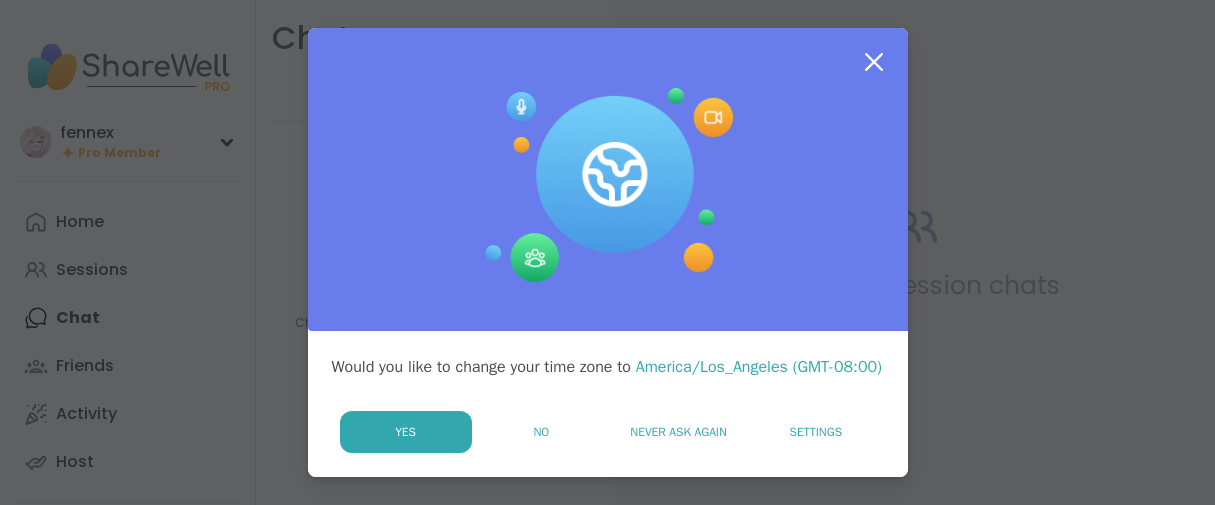 scroll, scrollTop: 0, scrollLeft: 0, axis: both 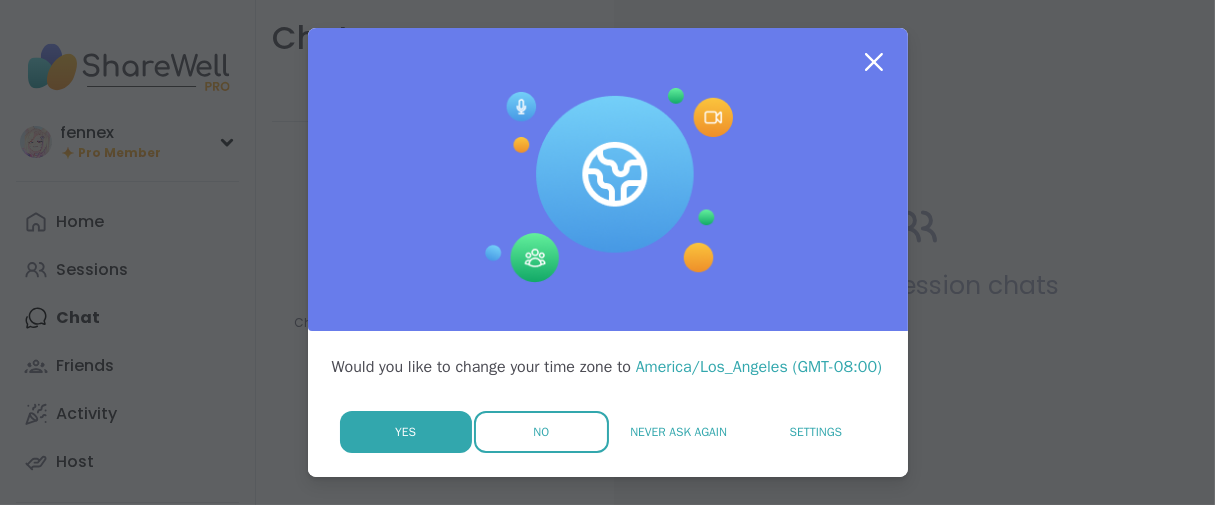 click on "Yes No Never Ask Again Settings" at bounding box center (612, 432) 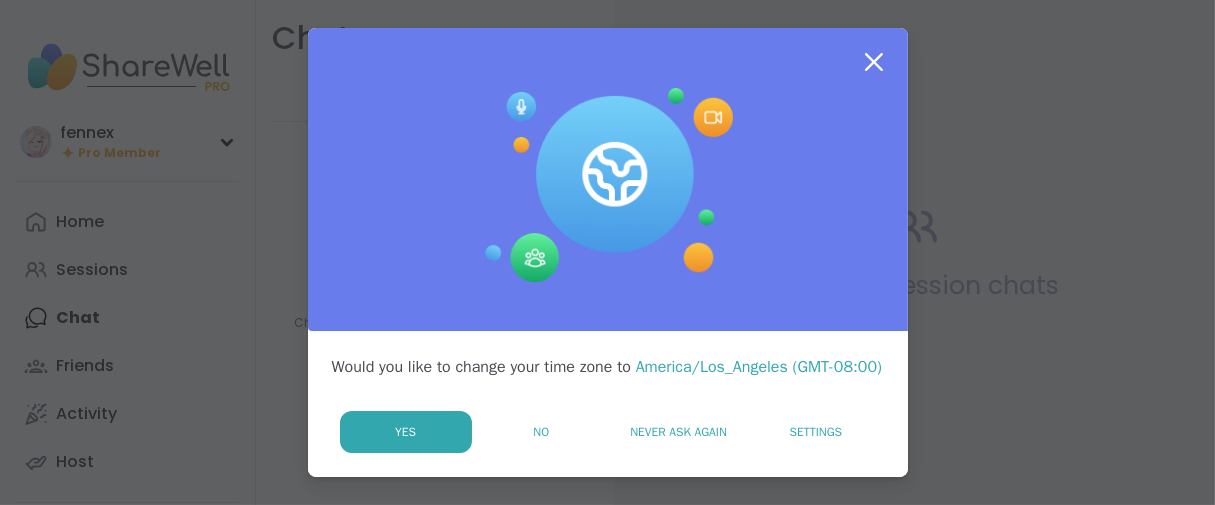 click on "No" at bounding box center [541, 432] 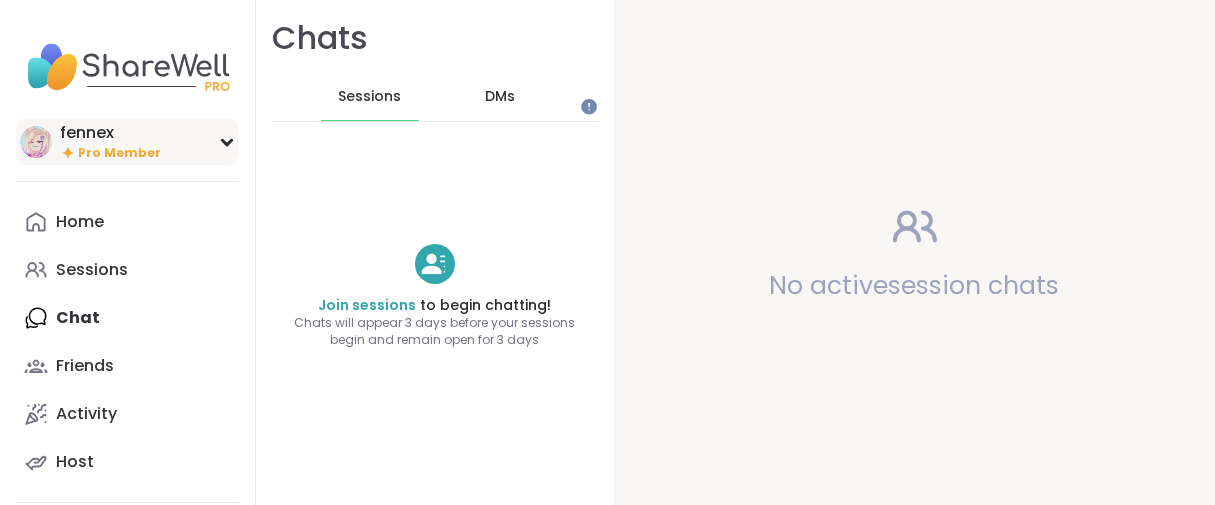 click on "fennex" at bounding box center [110, 133] 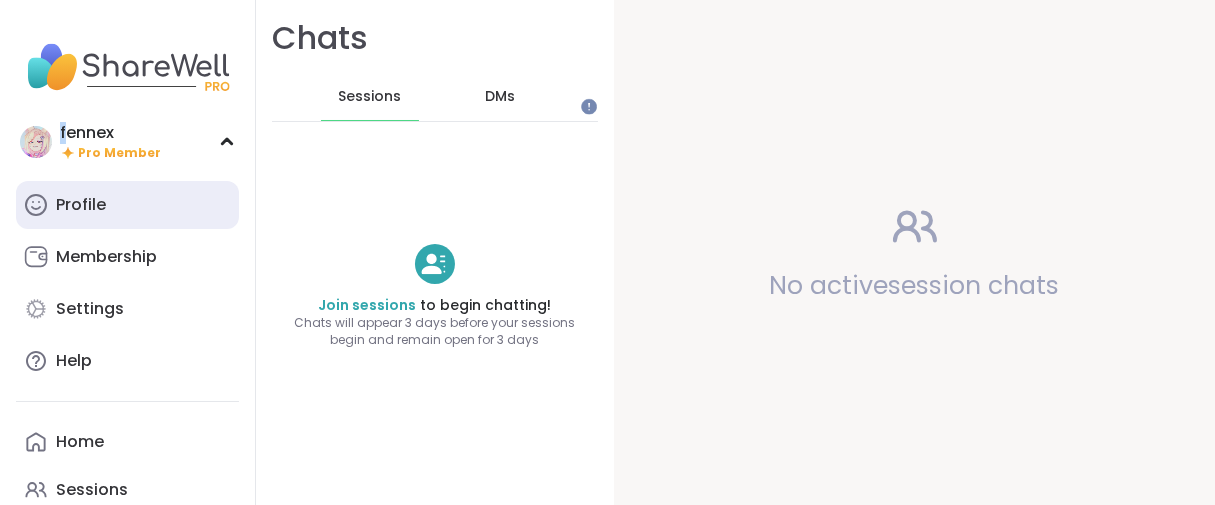 click on "Profile" at bounding box center (81, 205) 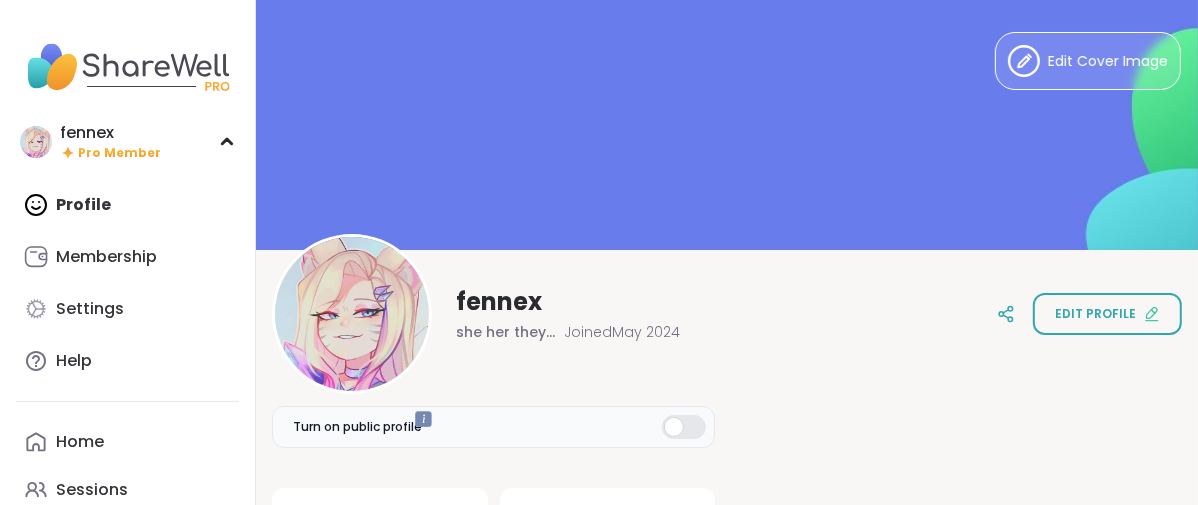 scroll, scrollTop: 0, scrollLeft: 0, axis: both 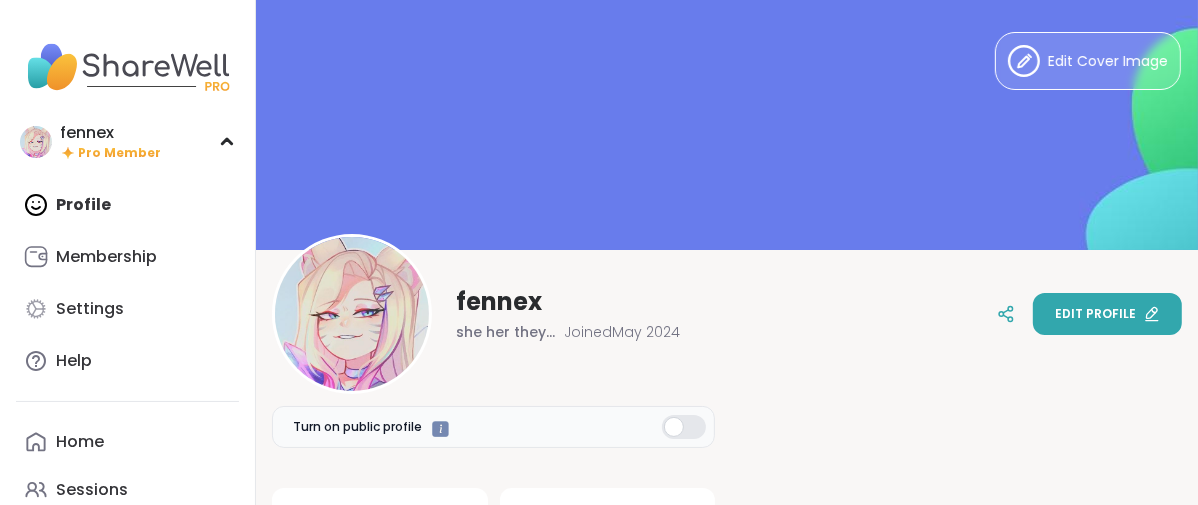 click on "Edit profile" at bounding box center [1107, 314] 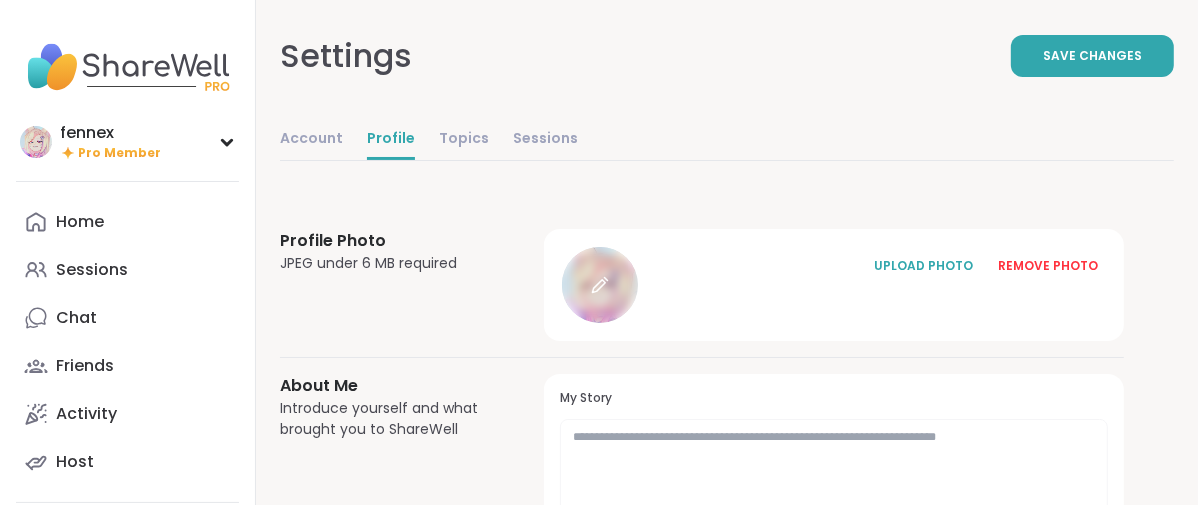 click at bounding box center [600, 285] 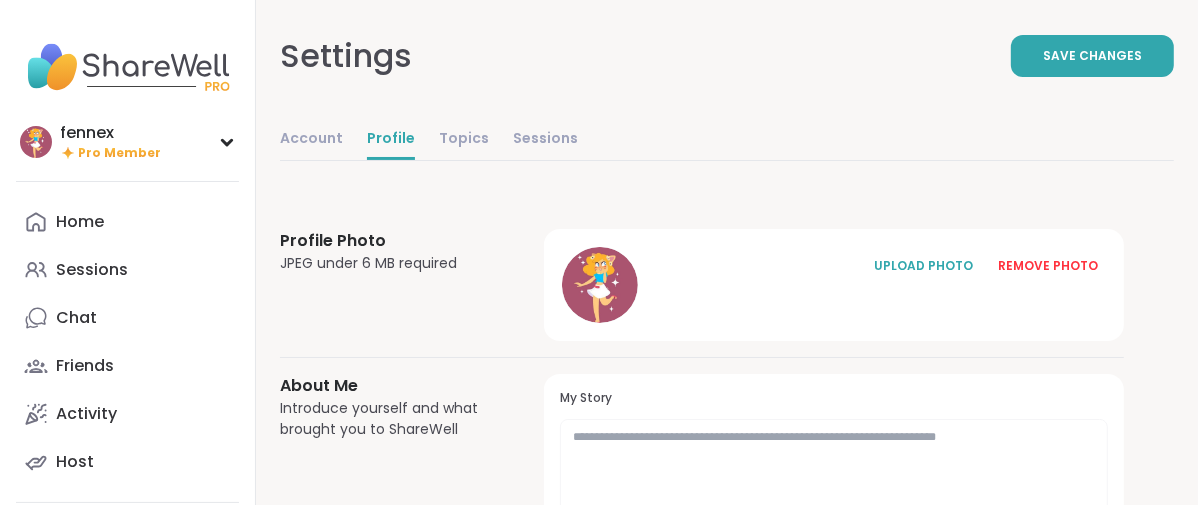 click on "Account" at bounding box center (311, 140) 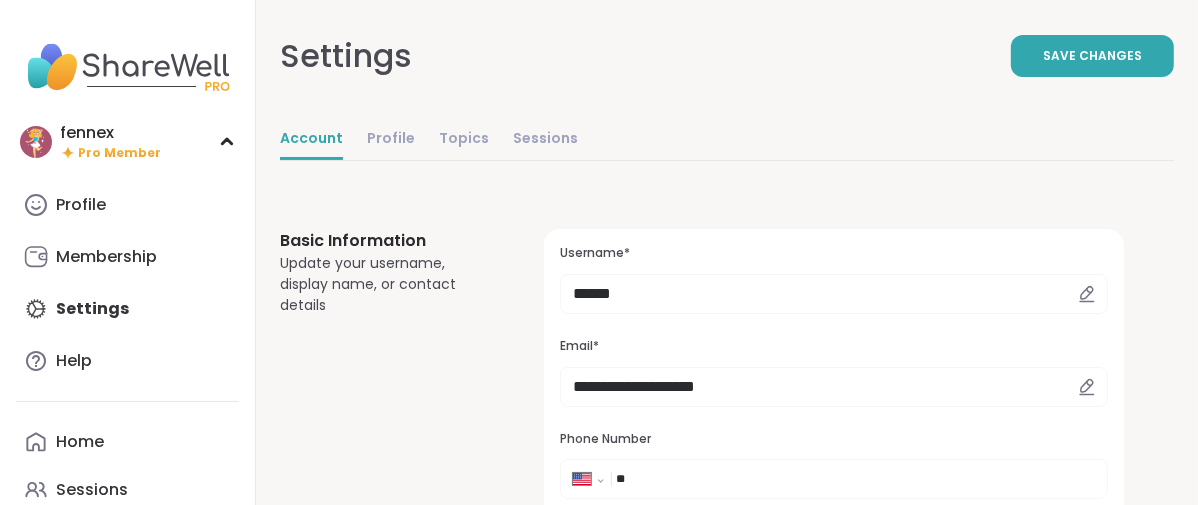 scroll, scrollTop: 0, scrollLeft: 0, axis: both 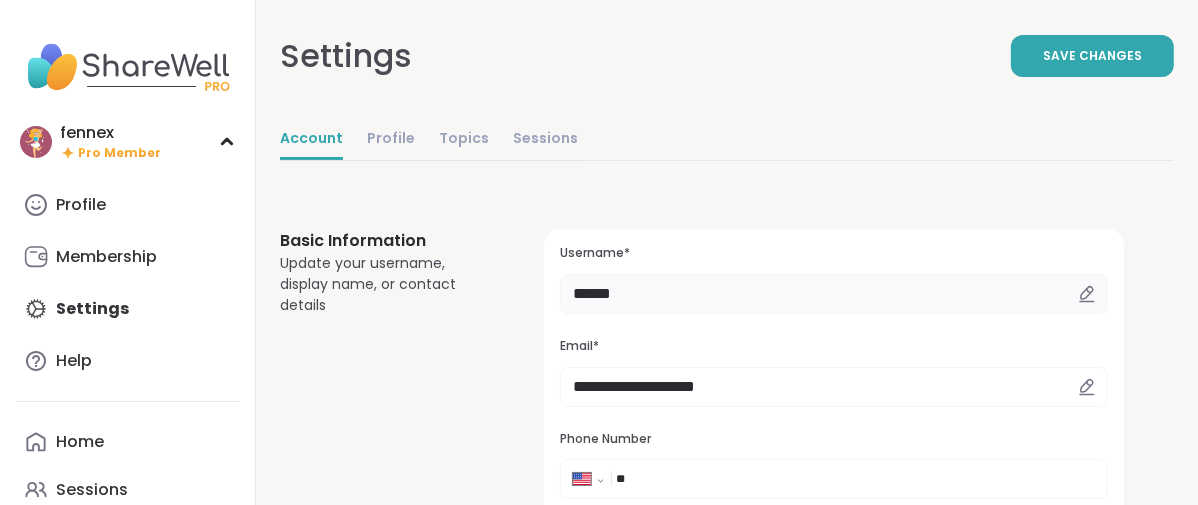 click on "******" at bounding box center (834, 294) 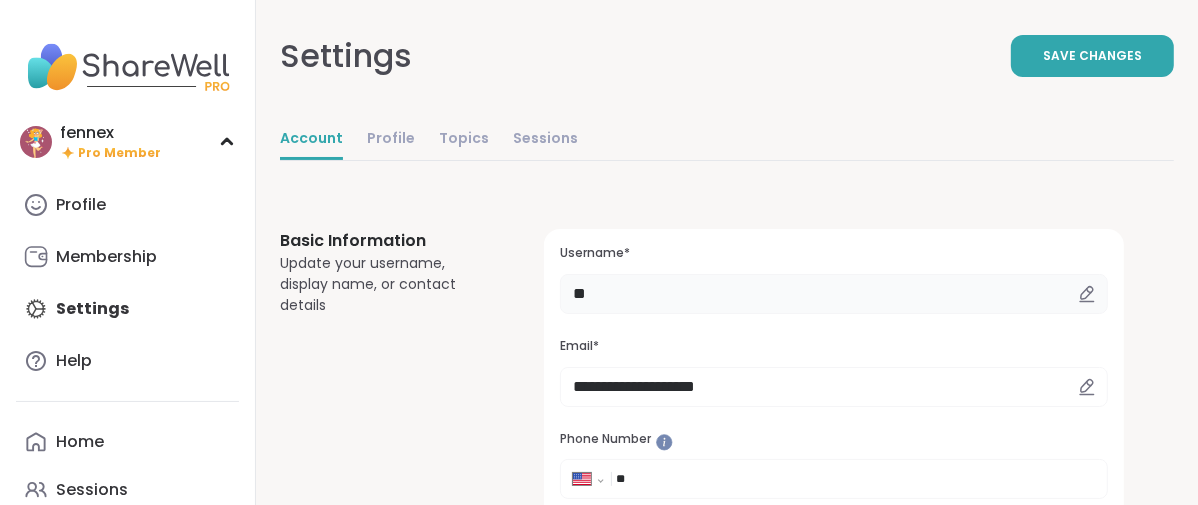 type on "*" 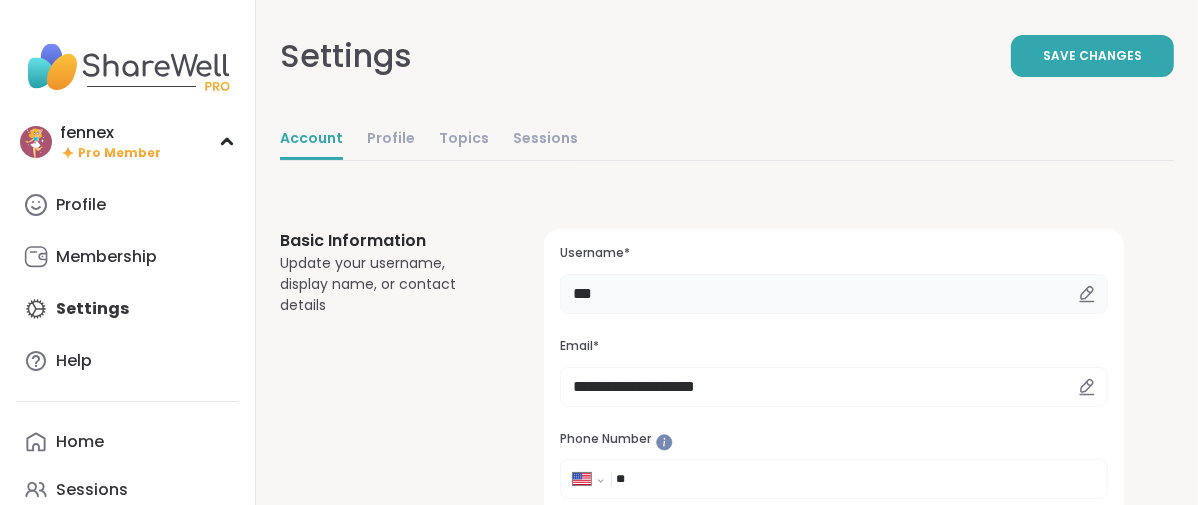 type on "******" 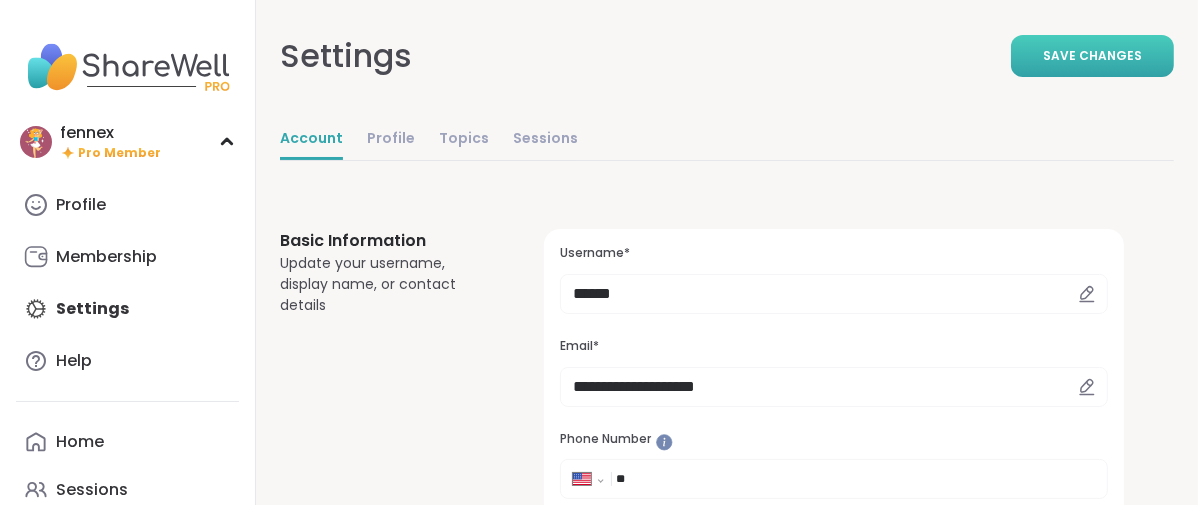 click on "Save Changes" at bounding box center (1092, 56) 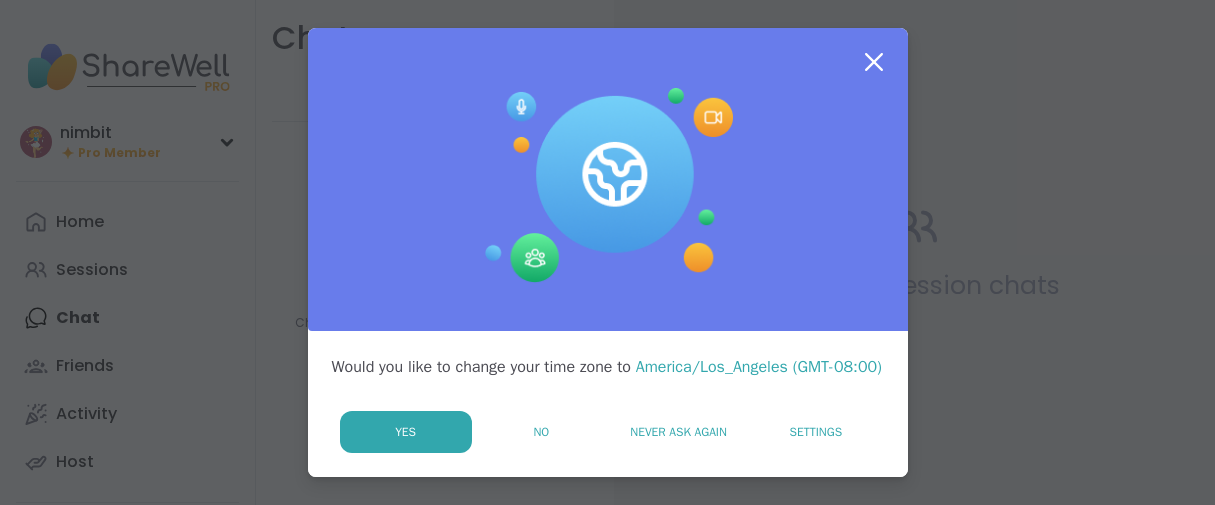 scroll, scrollTop: 0, scrollLeft: 0, axis: both 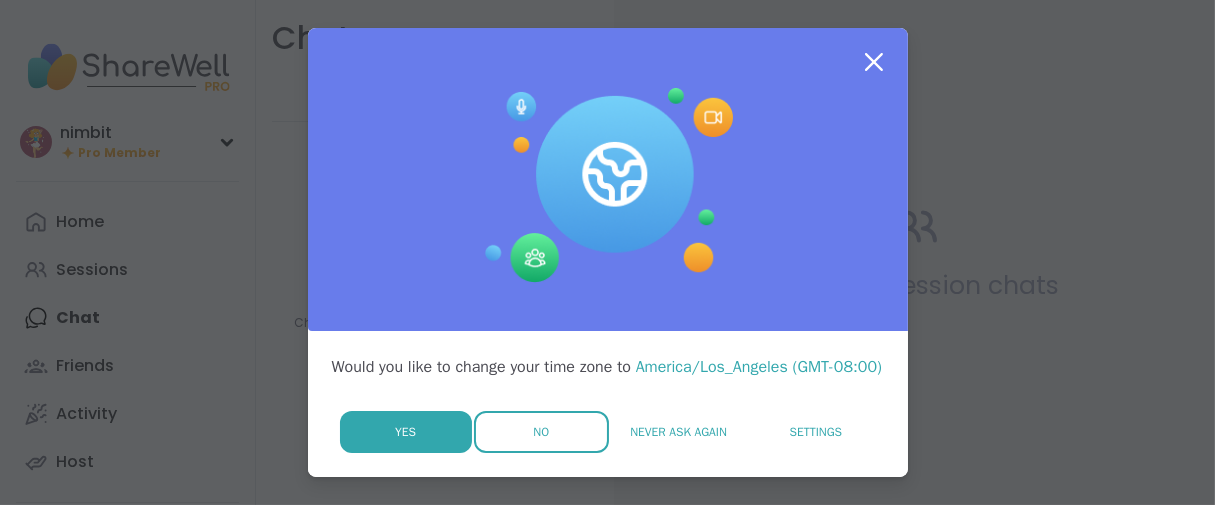 click on "No" at bounding box center [541, 432] 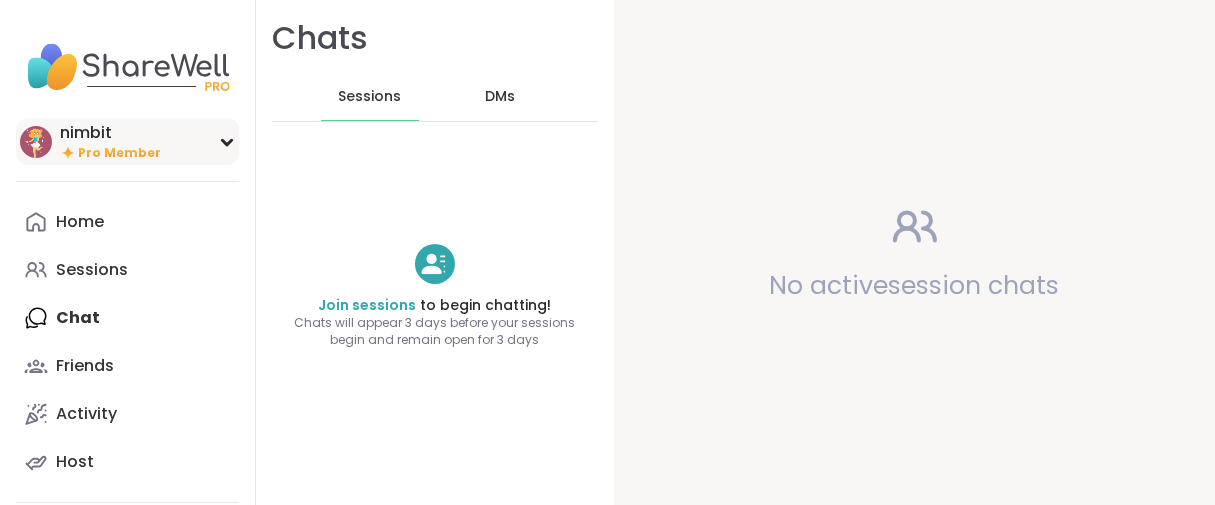 scroll, scrollTop: 0, scrollLeft: 0, axis: both 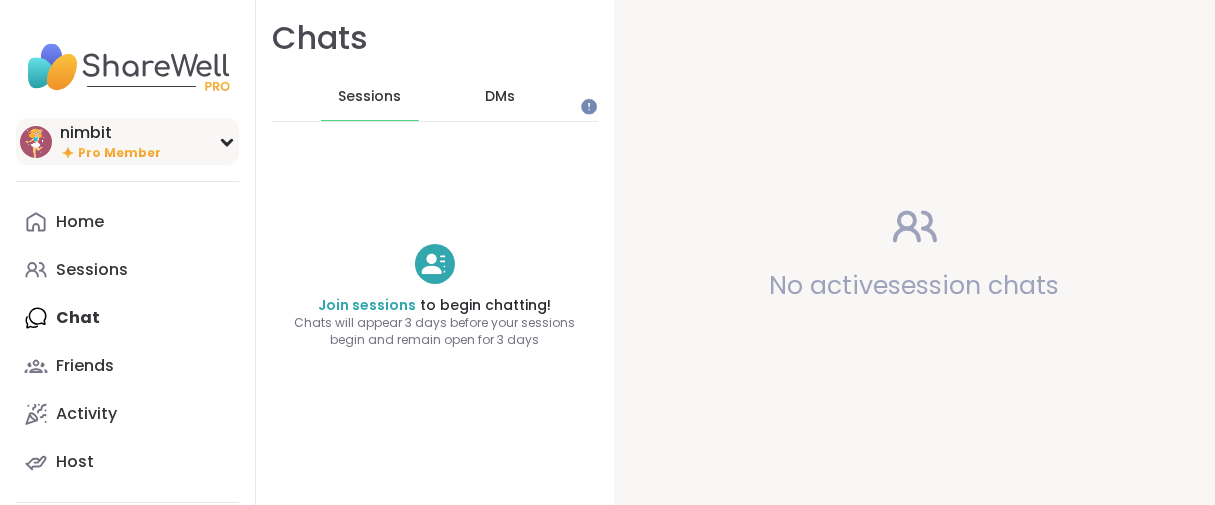 click on "Pro Member" at bounding box center (119, 153) 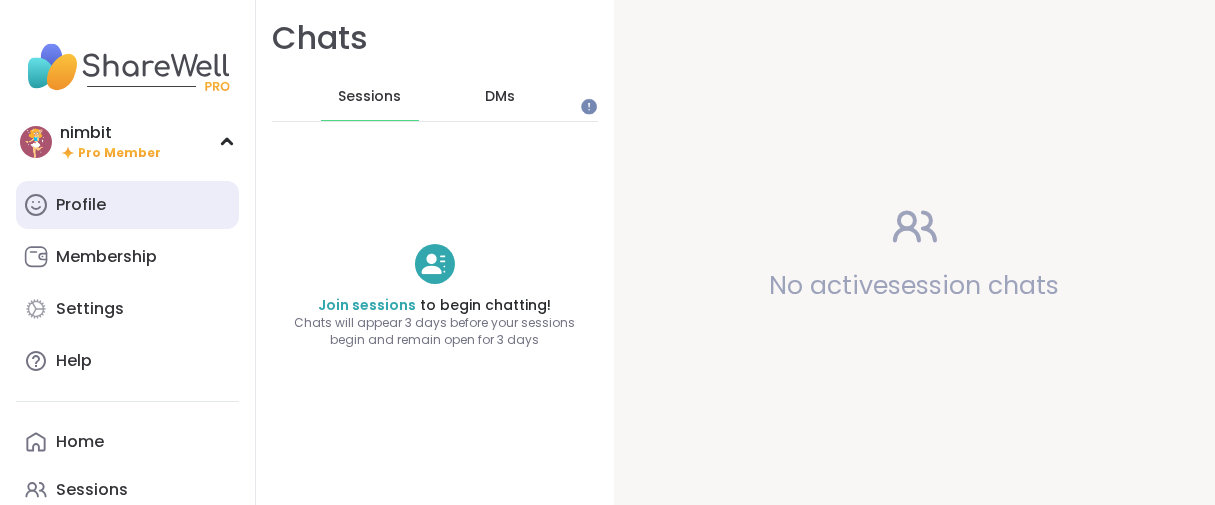 click on "Profile" at bounding box center (127, 205) 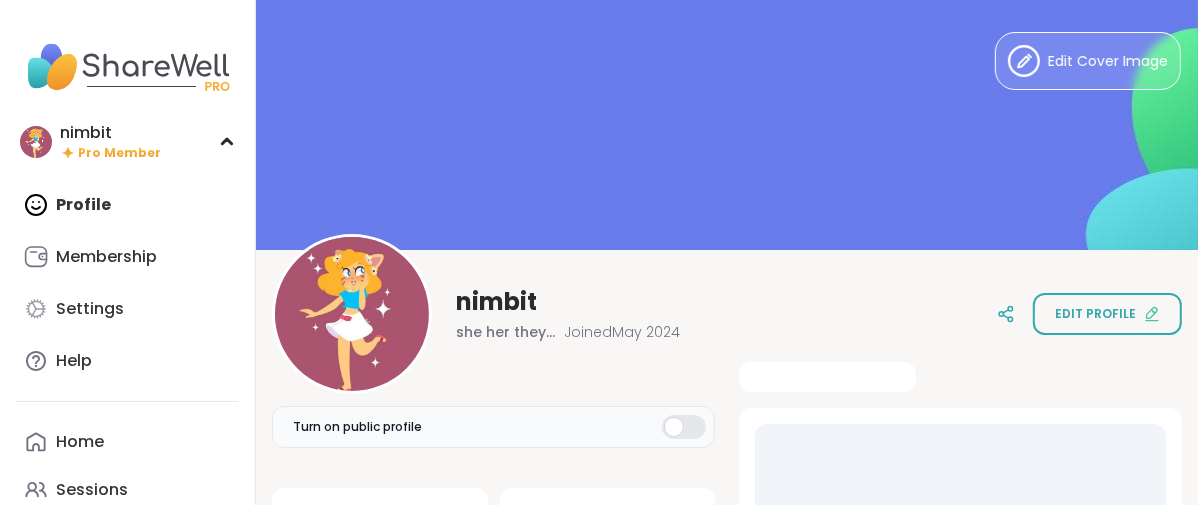 scroll, scrollTop: 0, scrollLeft: 0, axis: both 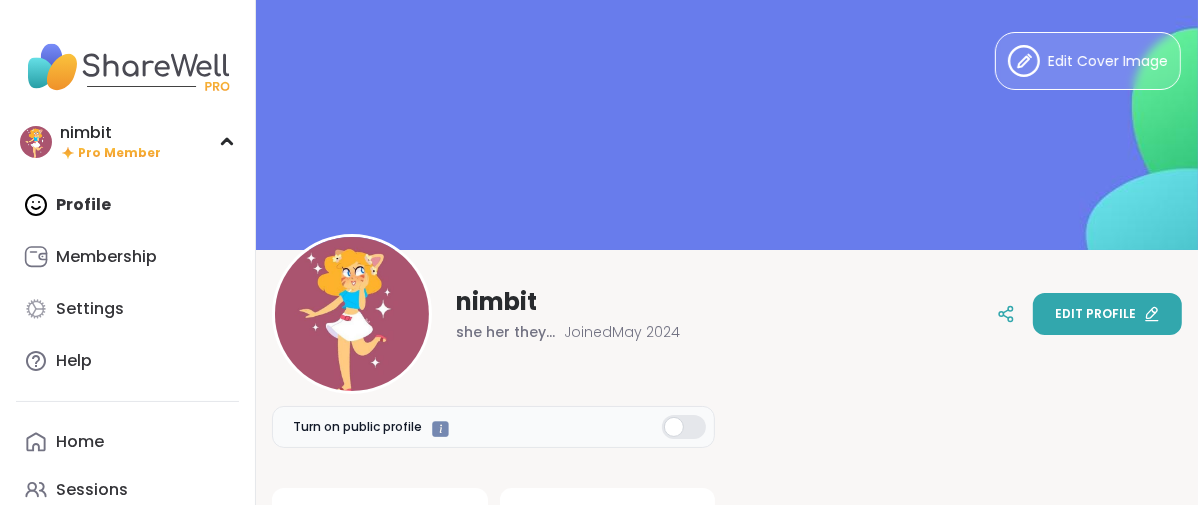 click on "Edit profile" at bounding box center [1107, 314] 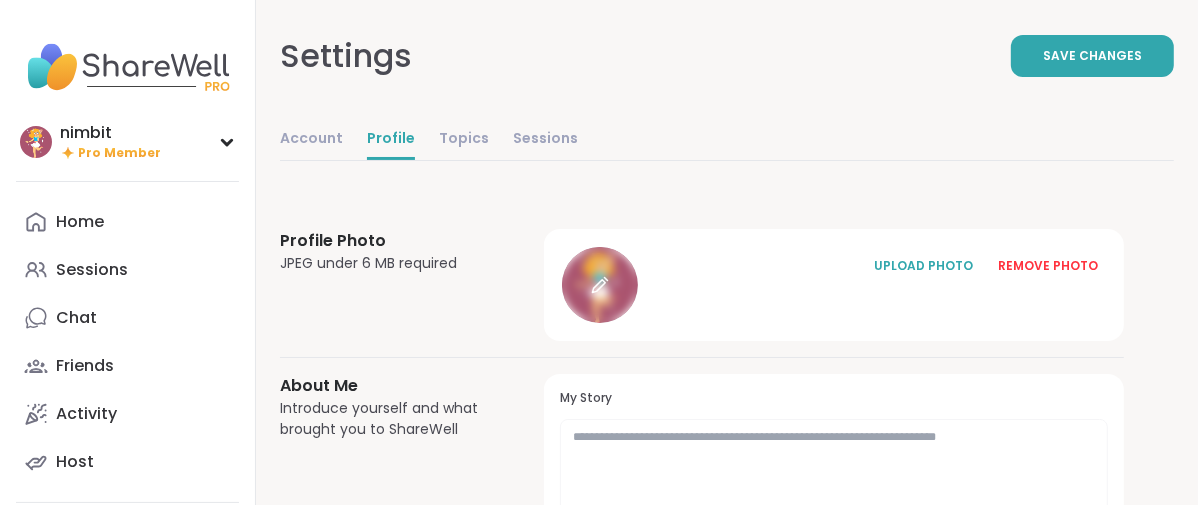 click 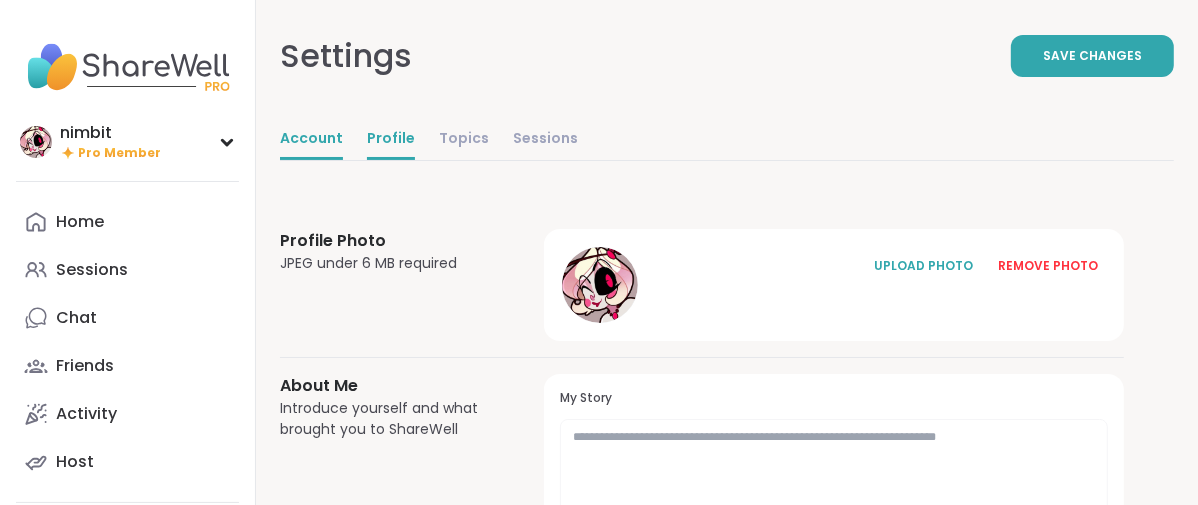 click on "Account" at bounding box center (311, 140) 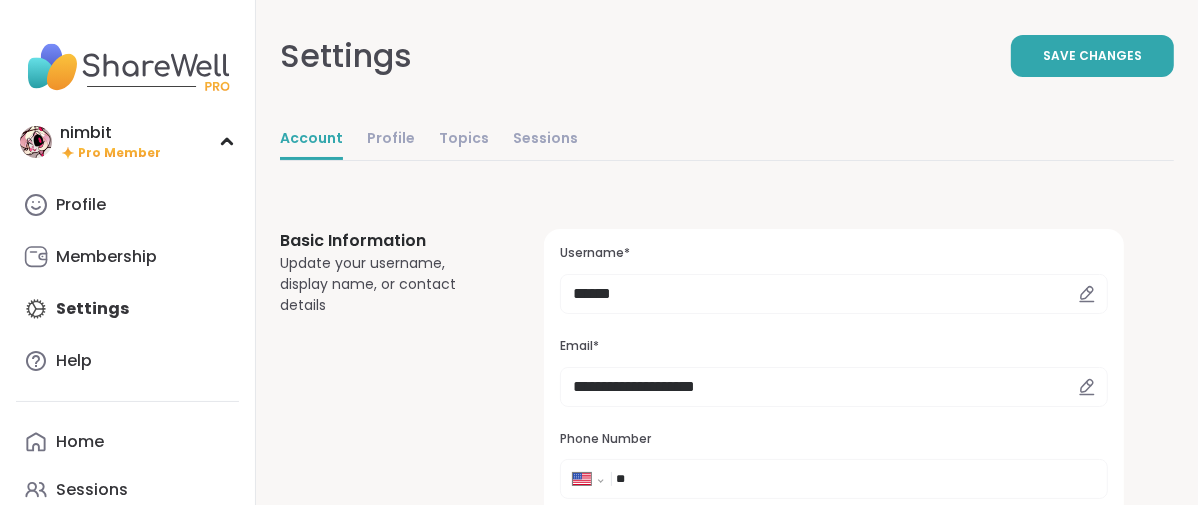 scroll, scrollTop: 0, scrollLeft: 0, axis: both 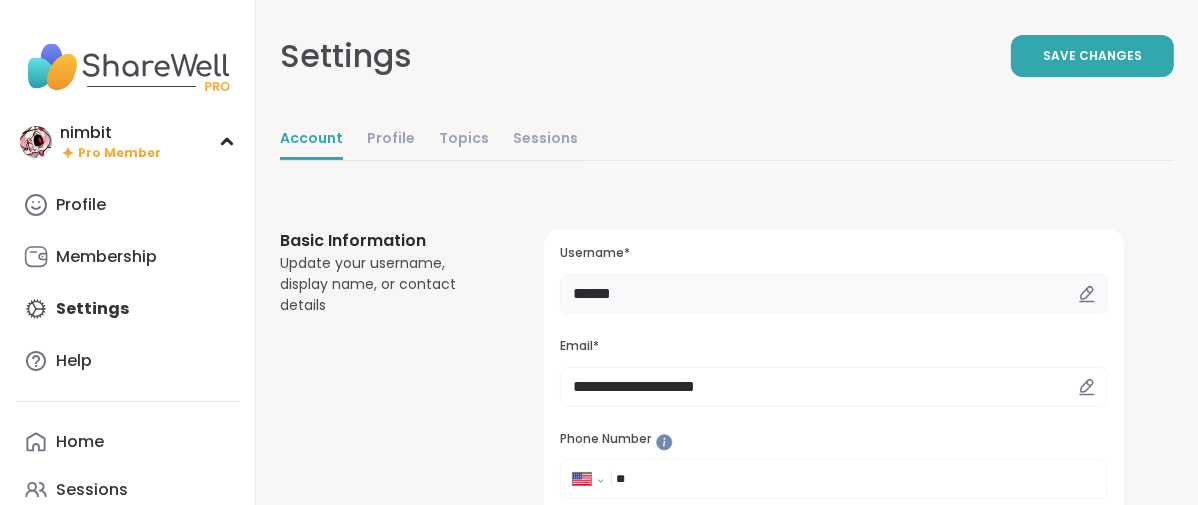 click on "******" at bounding box center [834, 294] 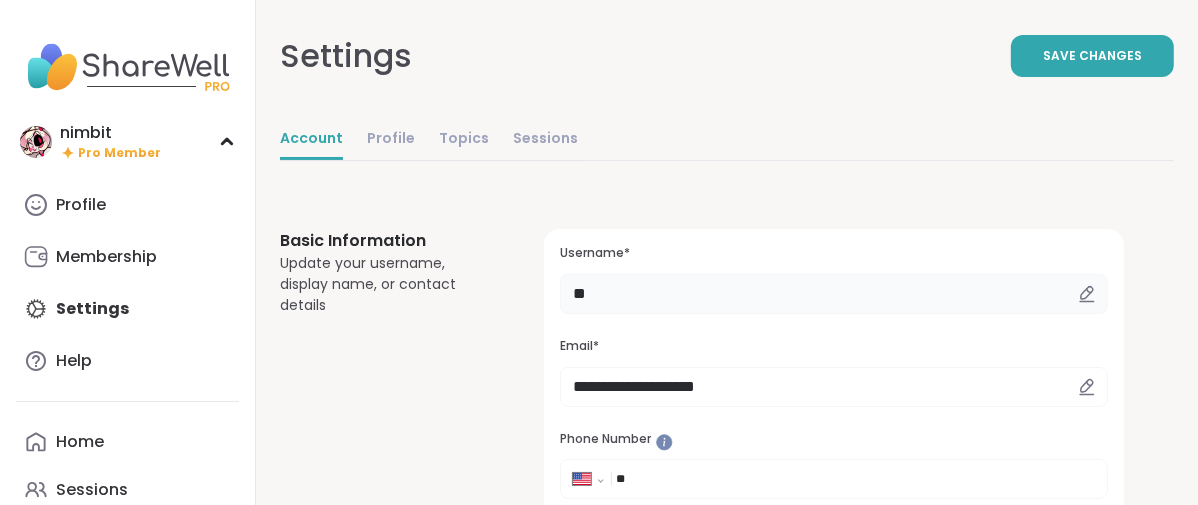 type on "*" 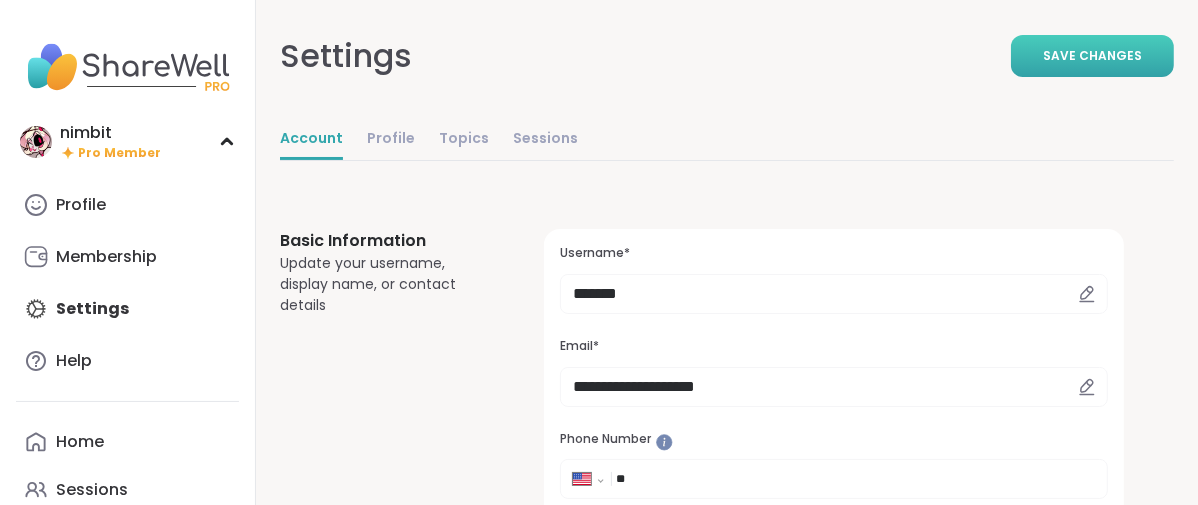 click on "Save Changes" at bounding box center [1092, 56] 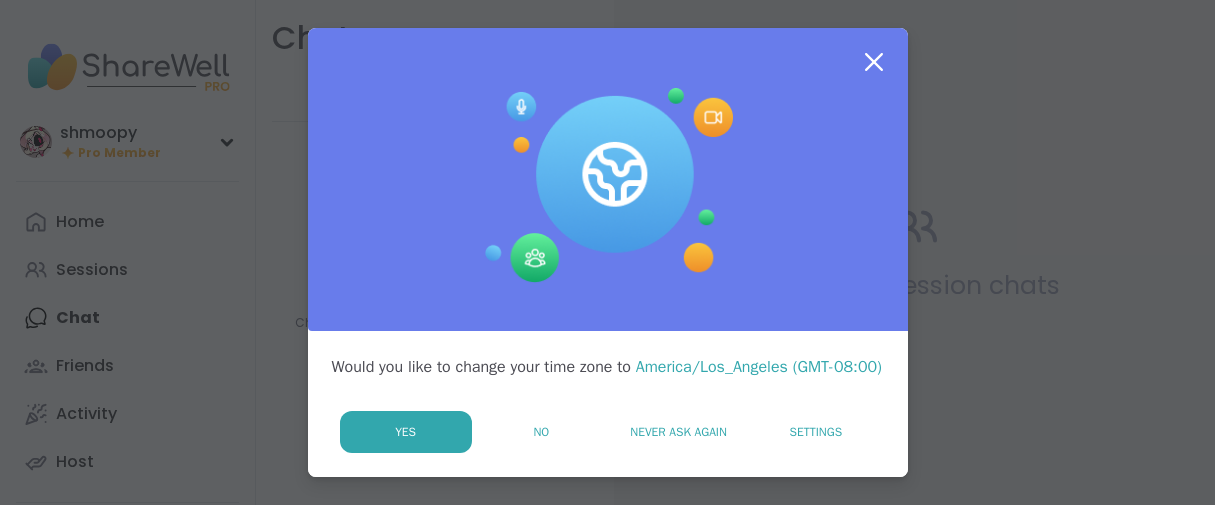scroll, scrollTop: 0, scrollLeft: 0, axis: both 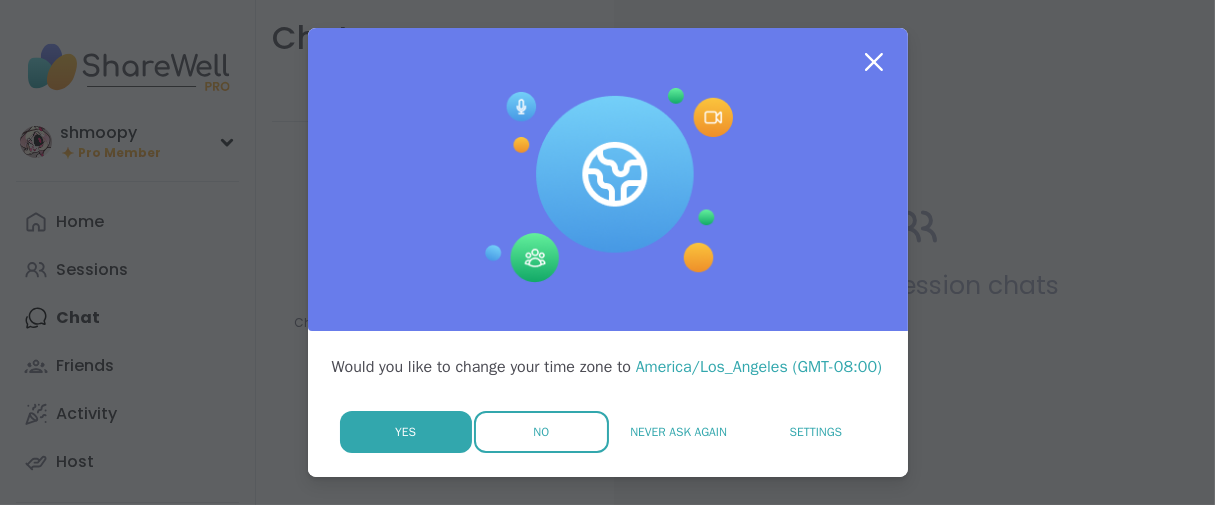 click on "No" at bounding box center (541, 432) 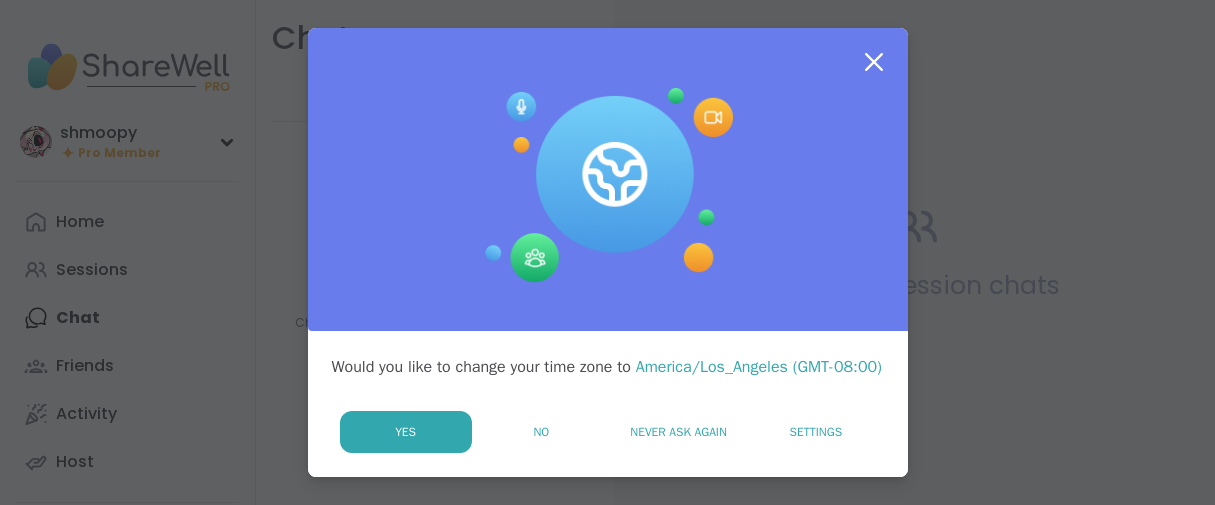 scroll, scrollTop: 0, scrollLeft: 0, axis: both 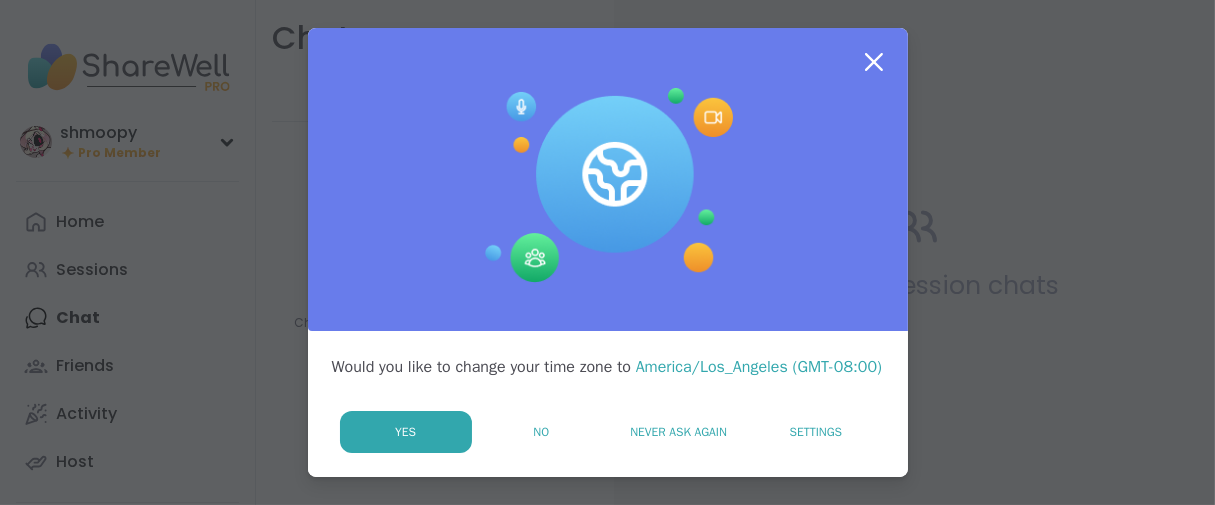 click on "Yes No Never Ask Again Settings" at bounding box center (612, 432) 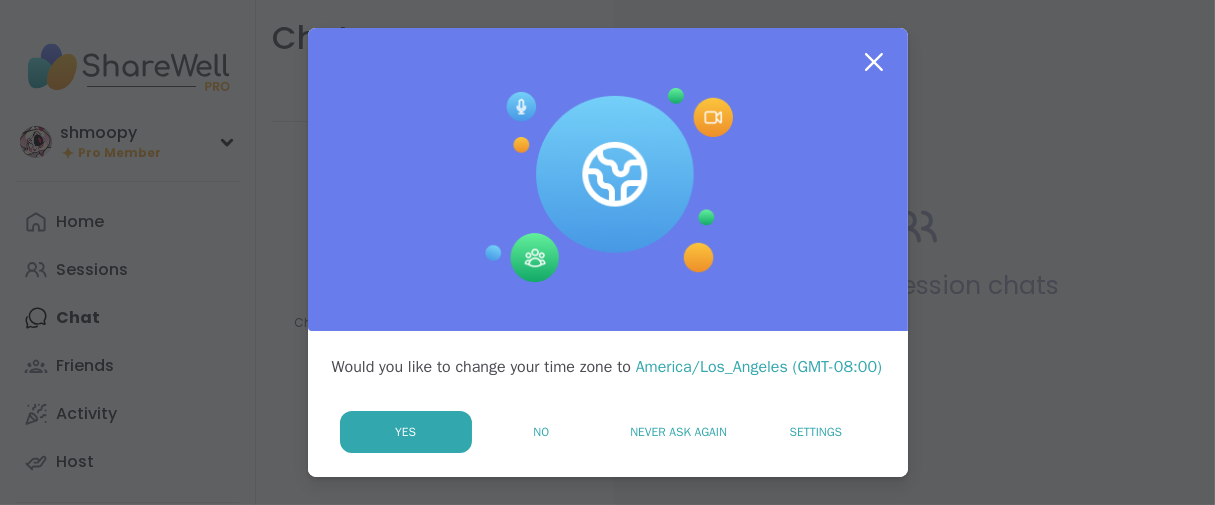 click on "No" at bounding box center [541, 432] 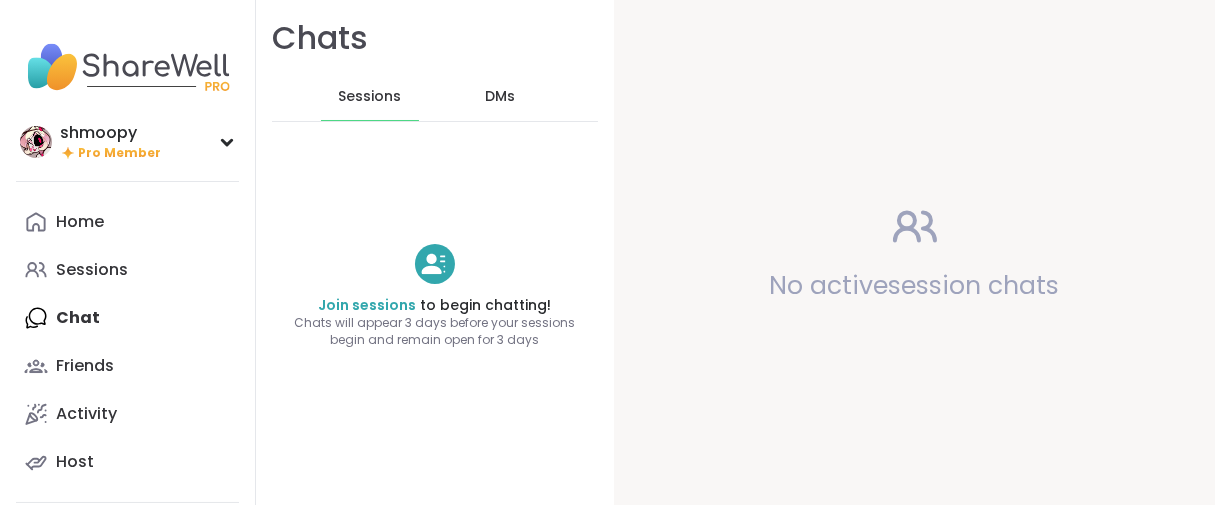 scroll, scrollTop: 0, scrollLeft: 0, axis: both 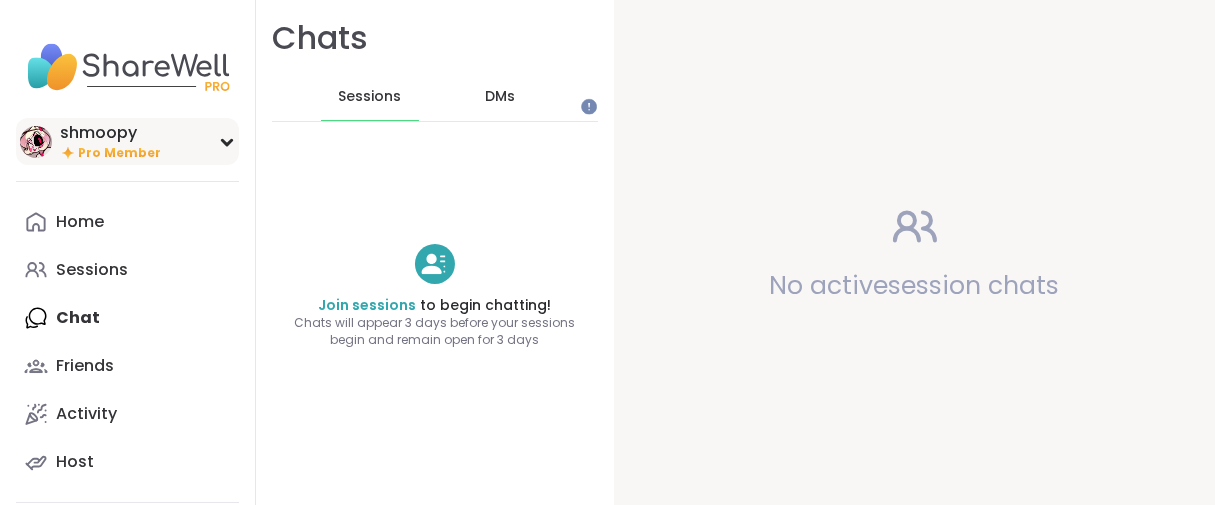 click on "shmoopy Pro Member" at bounding box center (127, 141) 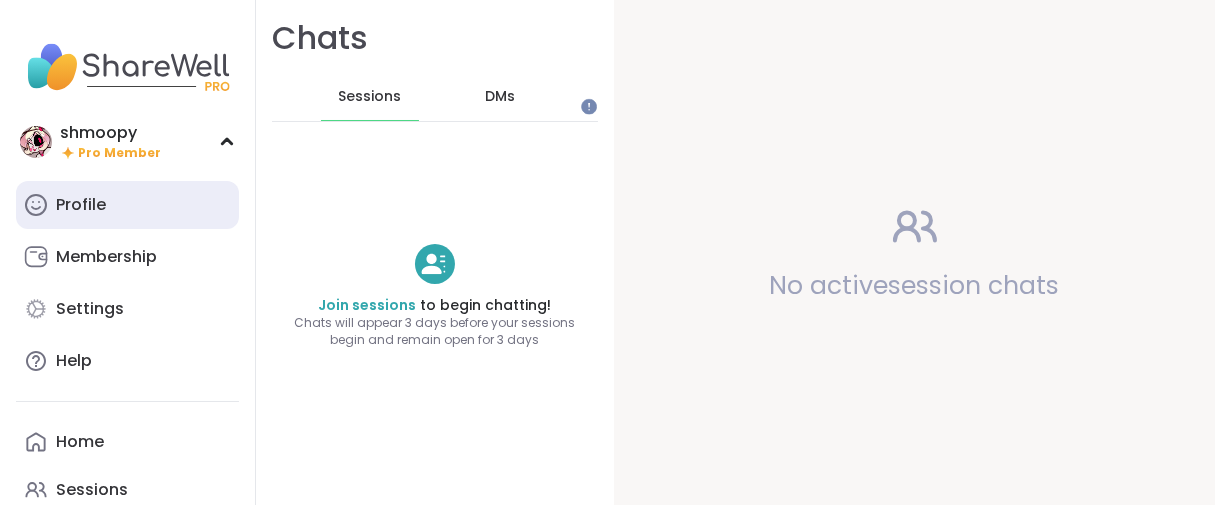 click on "Profile" at bounding box center (127, 205) 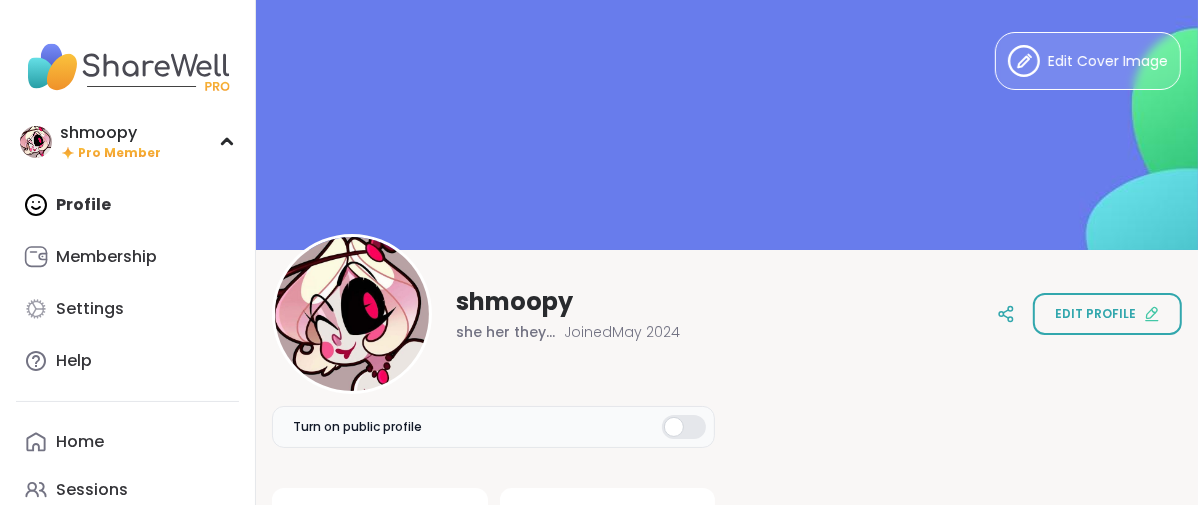 scroll, scrollTop: 0, scrollLeft: 0, axis: both 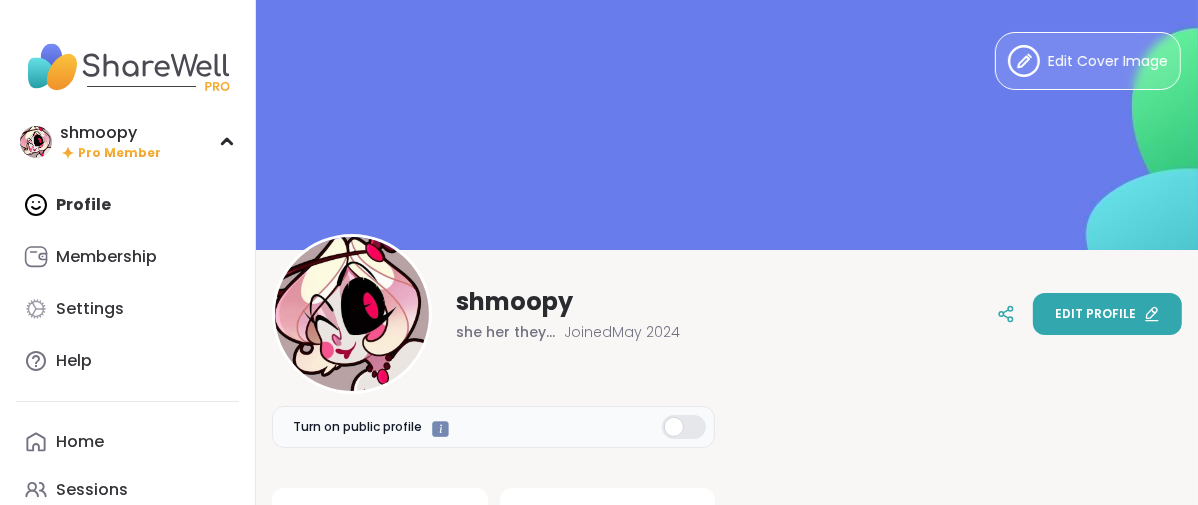 click on "Edit profile" at bounding box center [1107, 314] 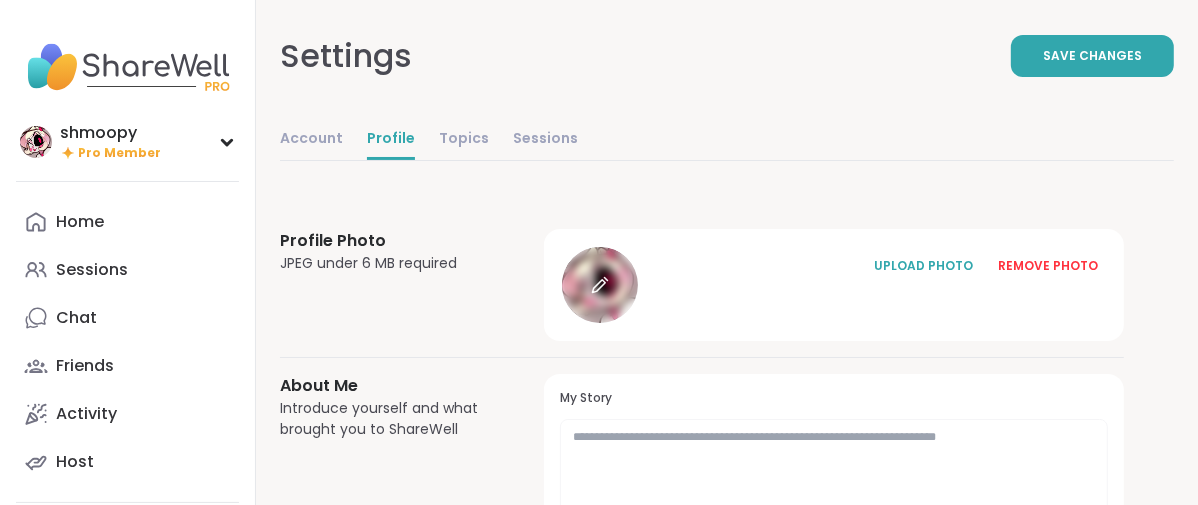 click 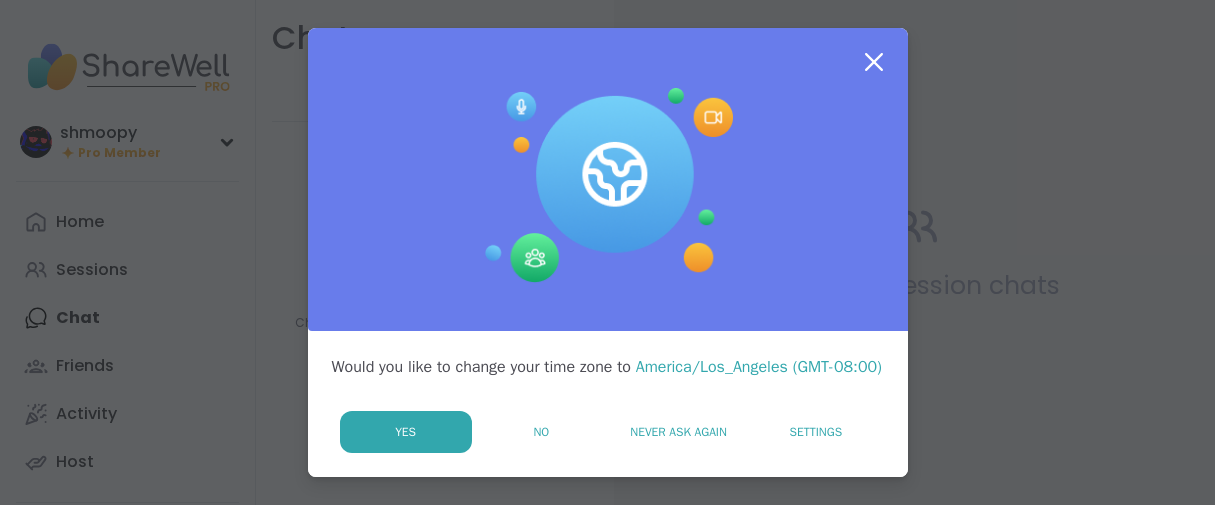 scroll, scrollTop: 0, scrollLeft: 0, axis: both 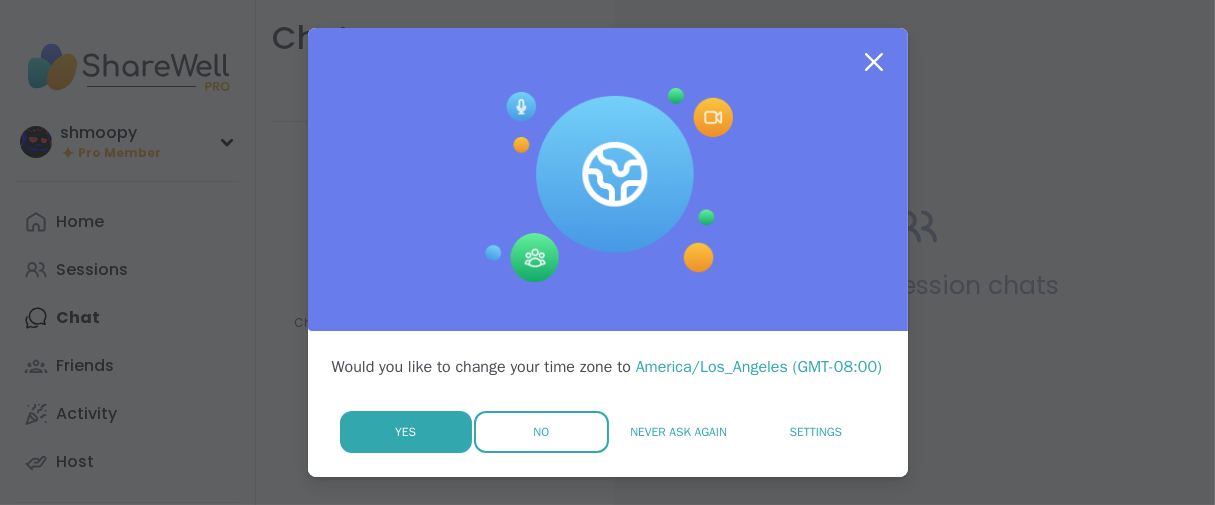 click on "No" at bounding box center [541, 432] 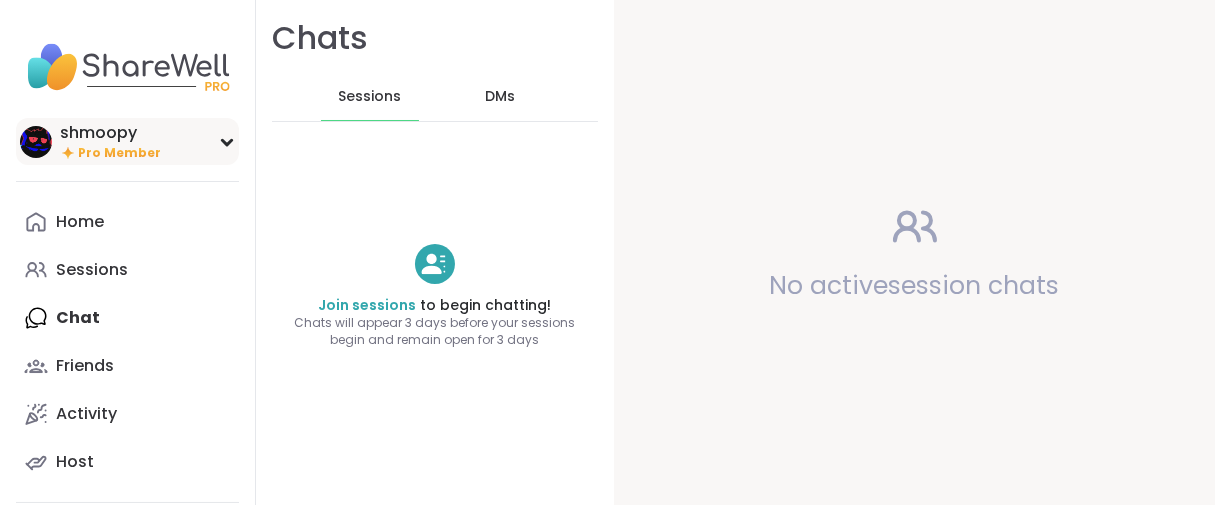 scroll, scrollTop: 0, scrollLeft: 0, axis: both 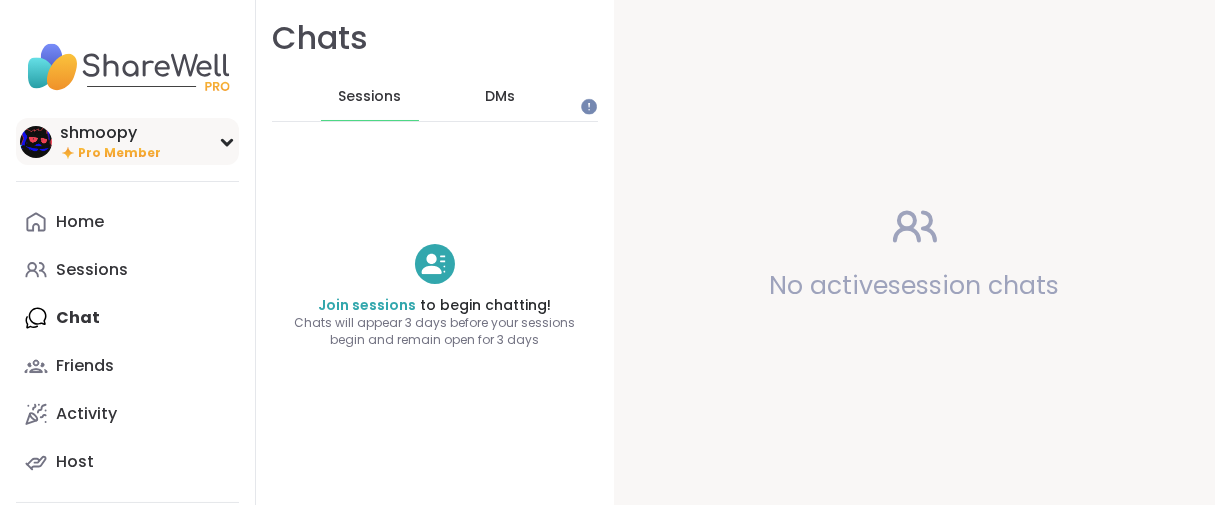 click on "shmoopy" at bounding box center [110, 133] 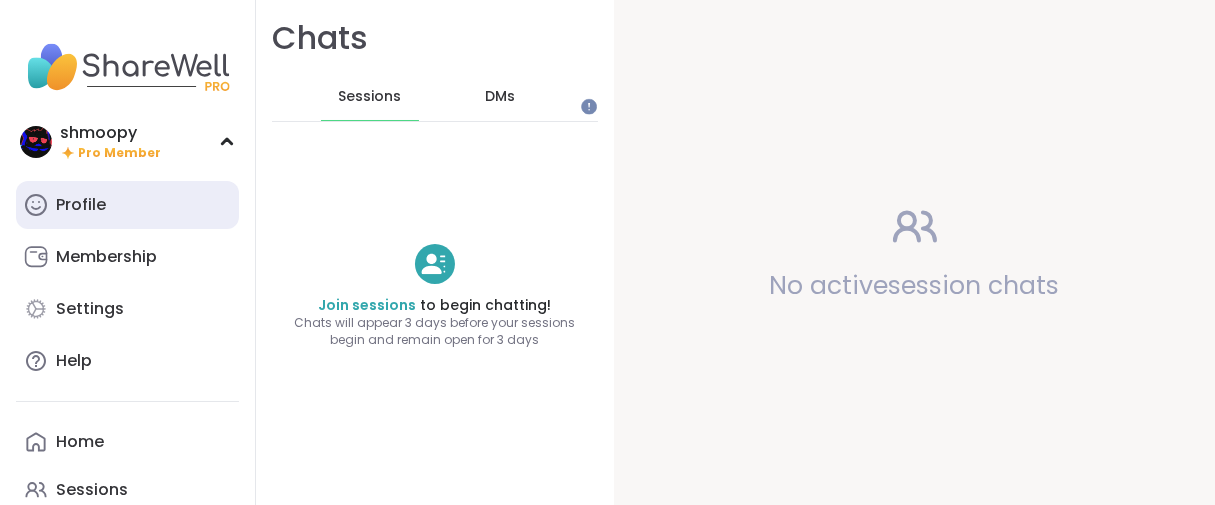 click on "Profile" at bounding box center [127, 205] 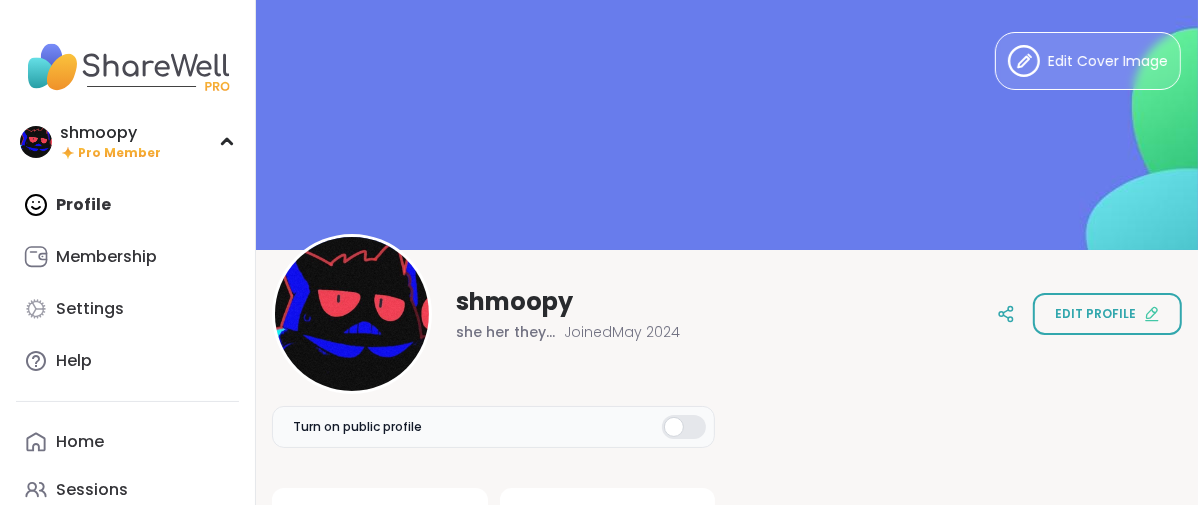scroll, scrollTop: 0, scrollLeft: 0, axis: both 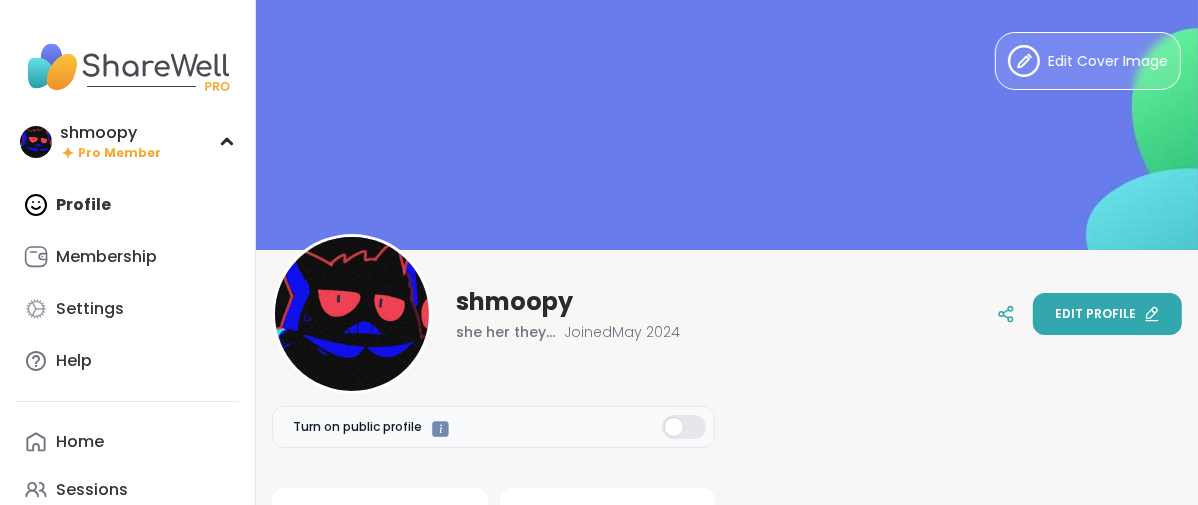 click on "Edit profile" at bounding box center [1095, 314] 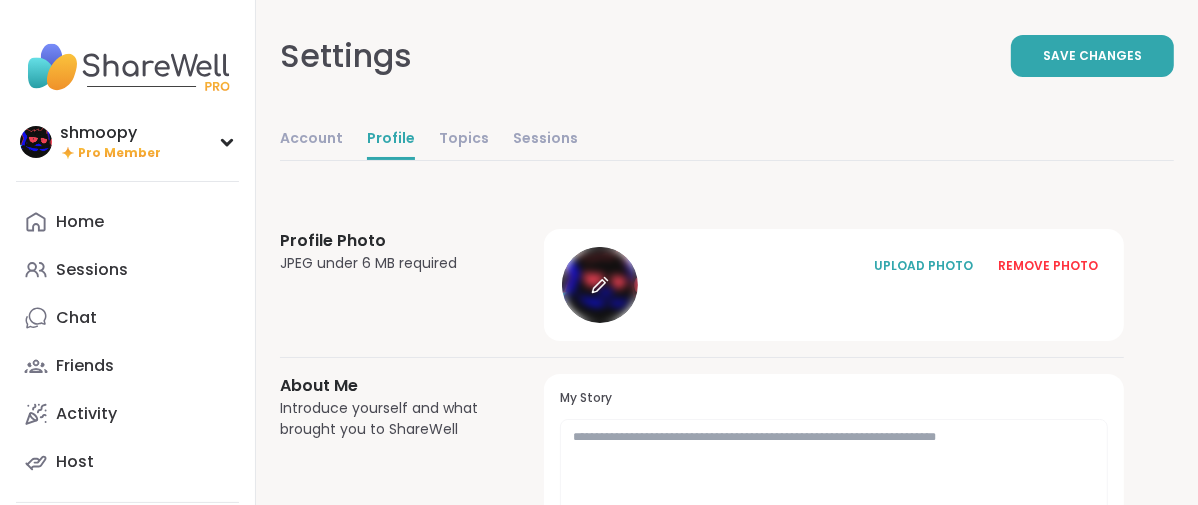 click at bounding box center [600, 285] 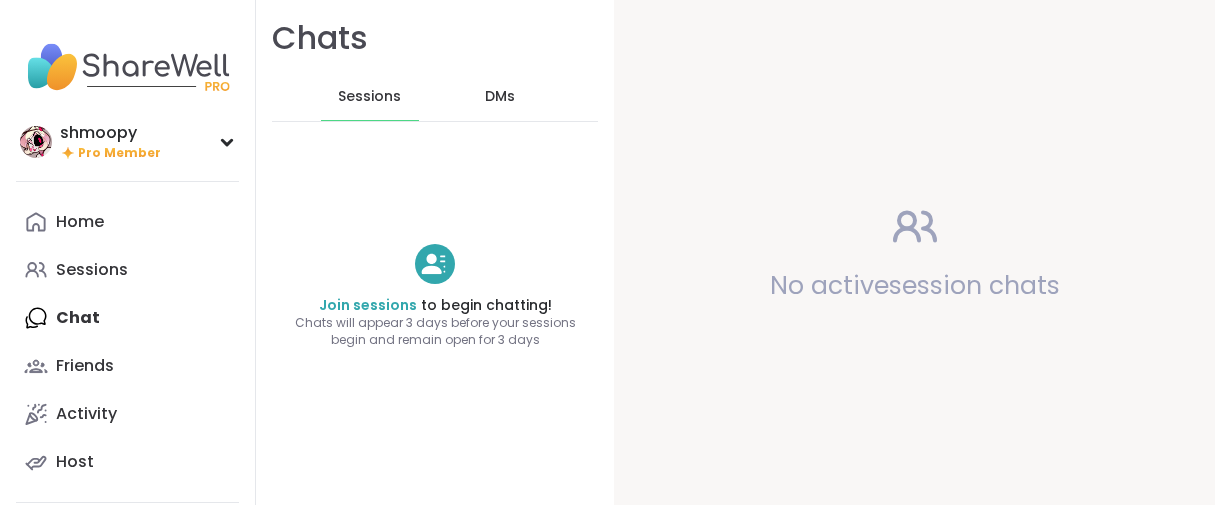 scroll, scrollTop: 0, scrollLeft: 0, axis: both 